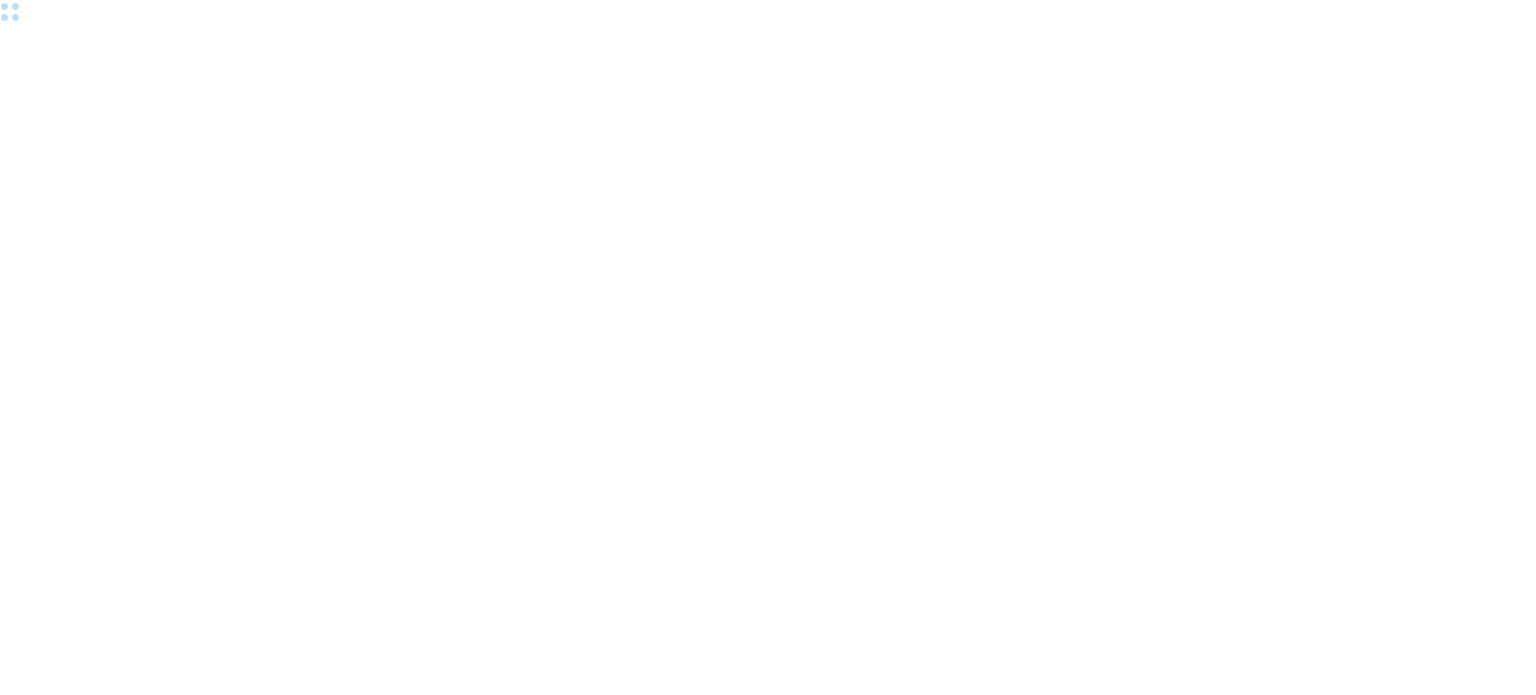 scroll, scrollTop: 0, scrollLeft: 0, axis: both 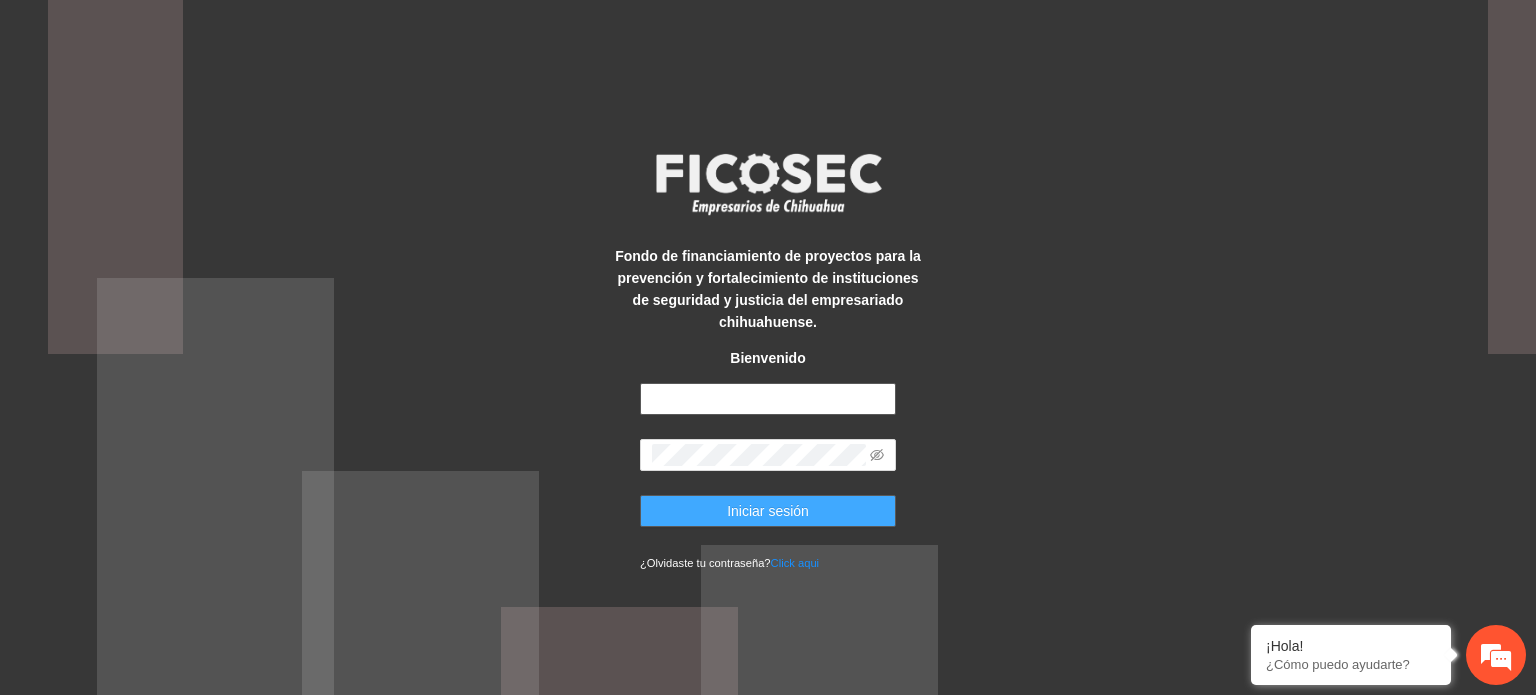 type on "**********" 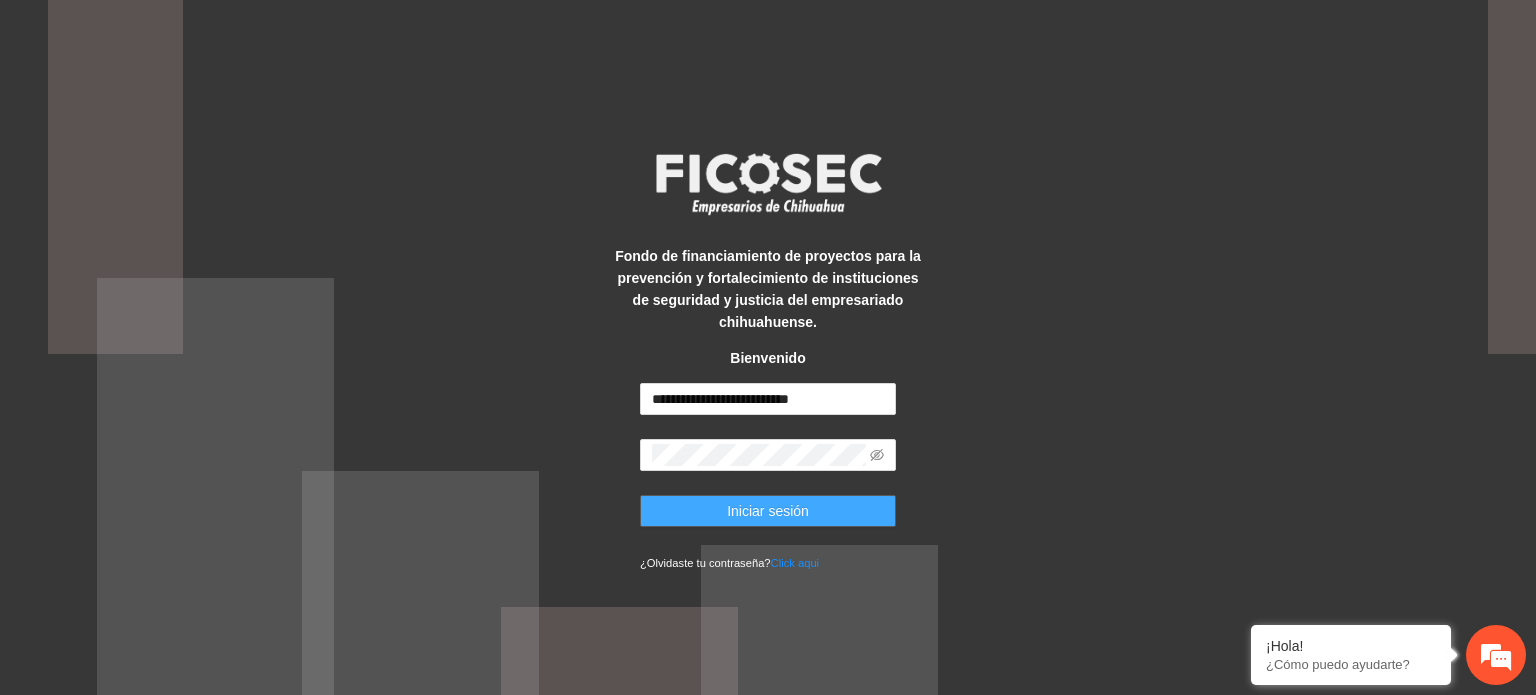 click on "Iniciar sesión" at bounding box center (768, 511) 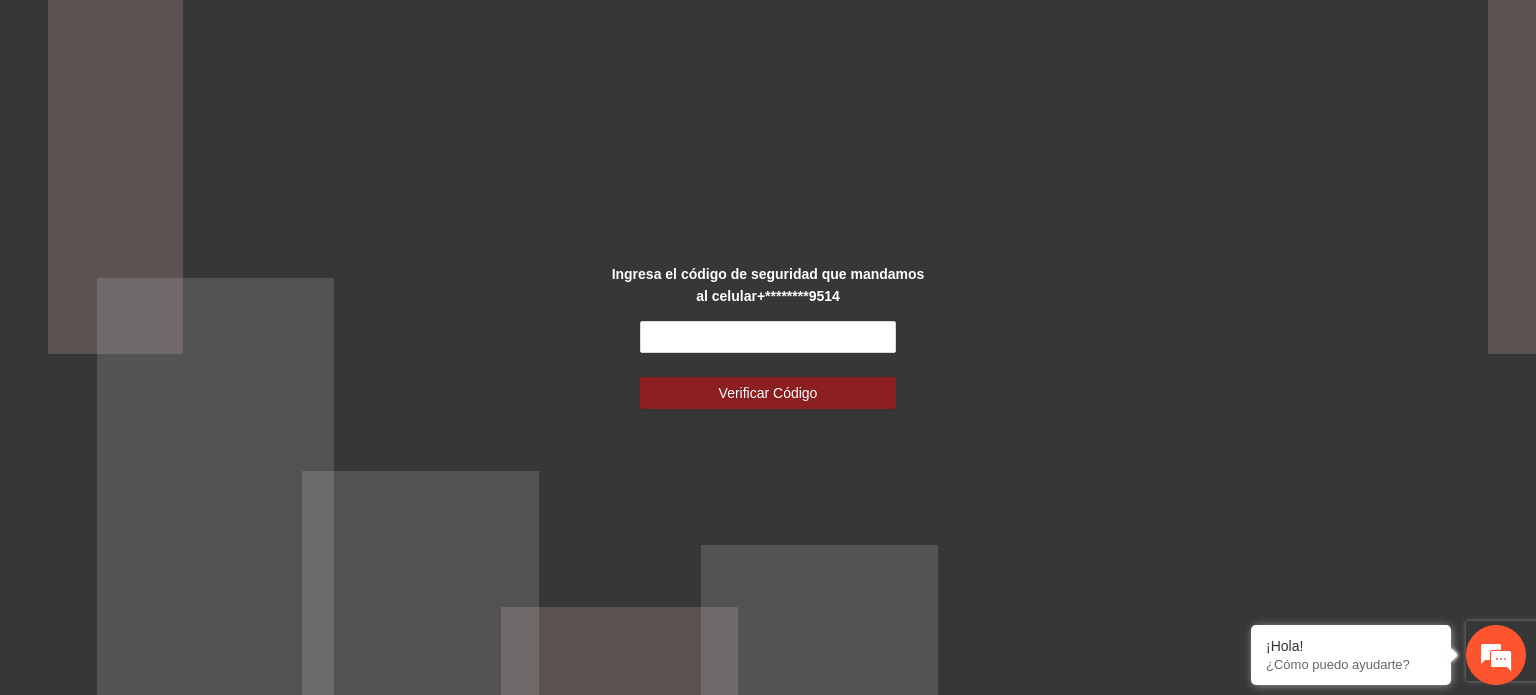scroll, scrollTop: 0, scrollLeft: 0, axis: both 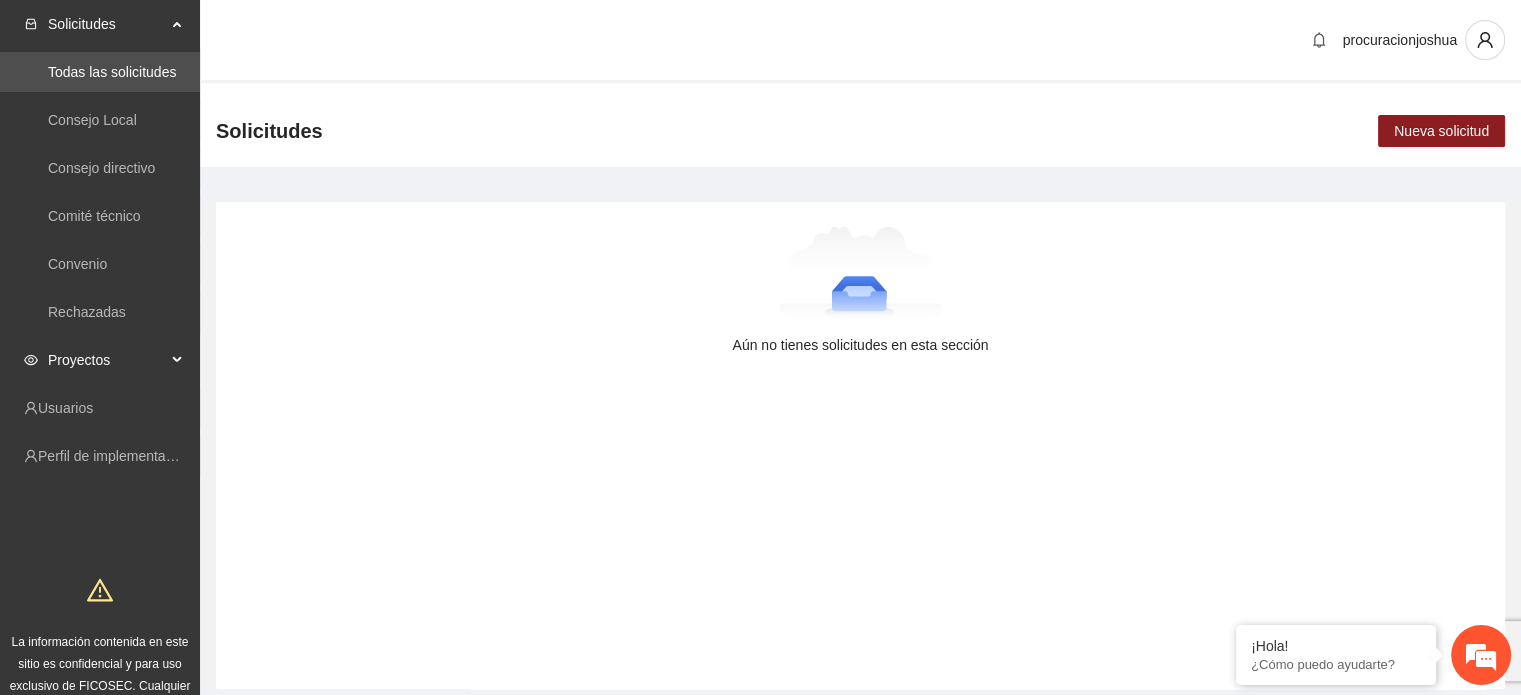 click on "Proyectos" at bounding box center (107, 360) 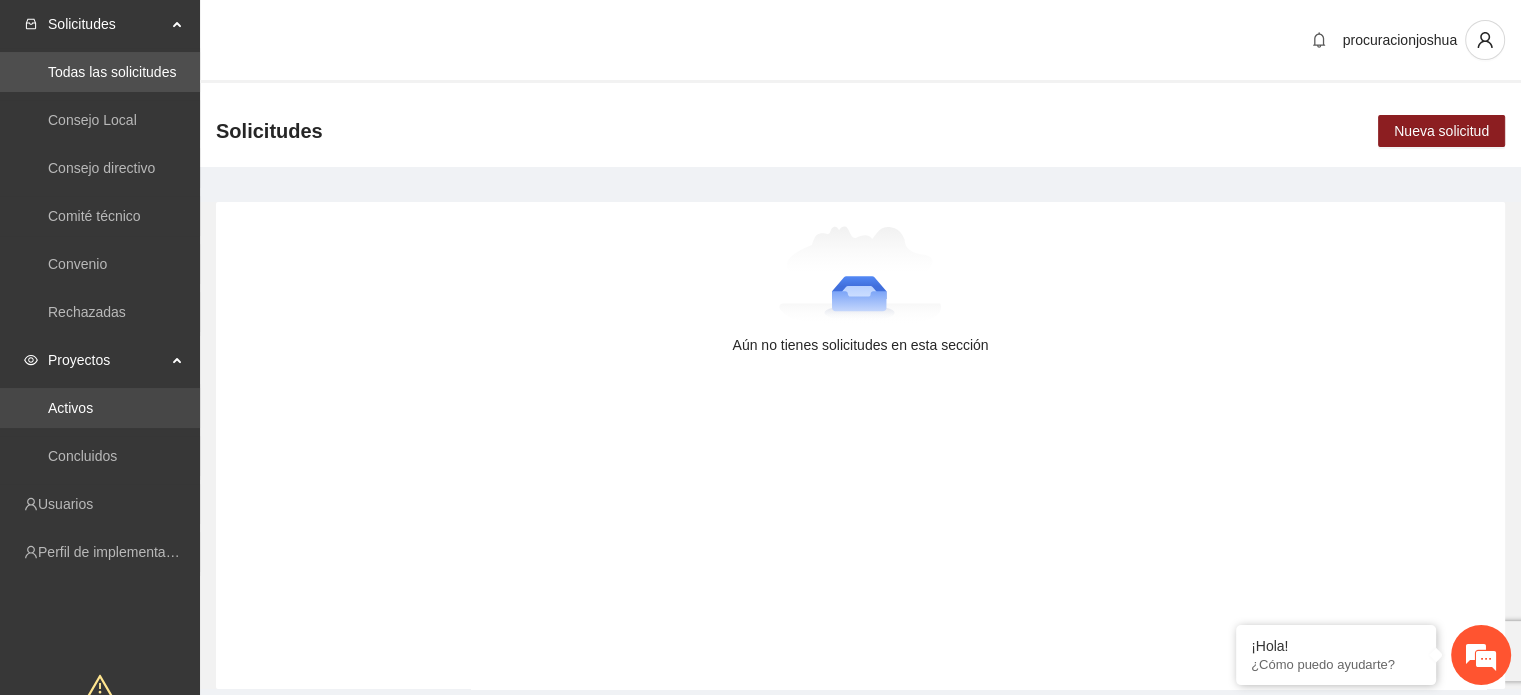 click on "Activos" at bounding box center [70, 408] 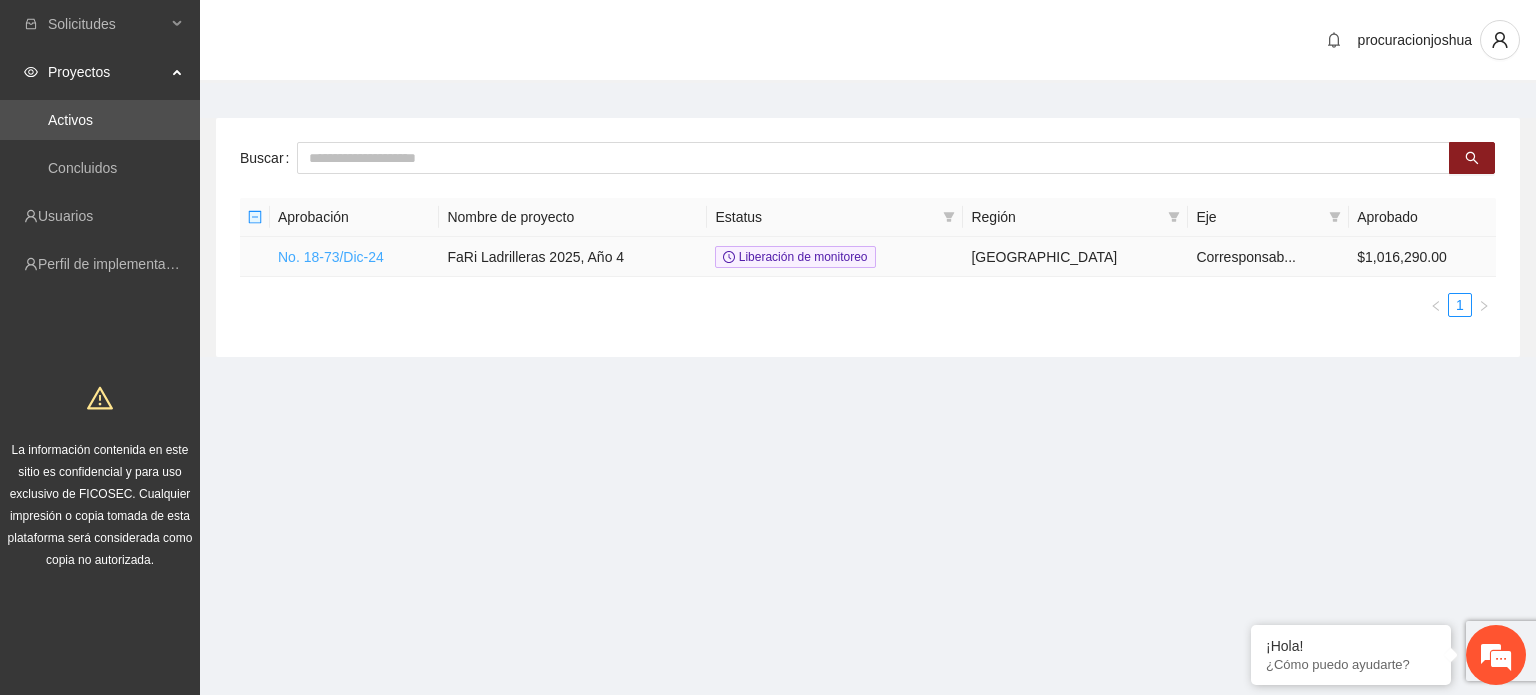 click on "No. 18-73/Dic-24" at bounding box center (331, 257) 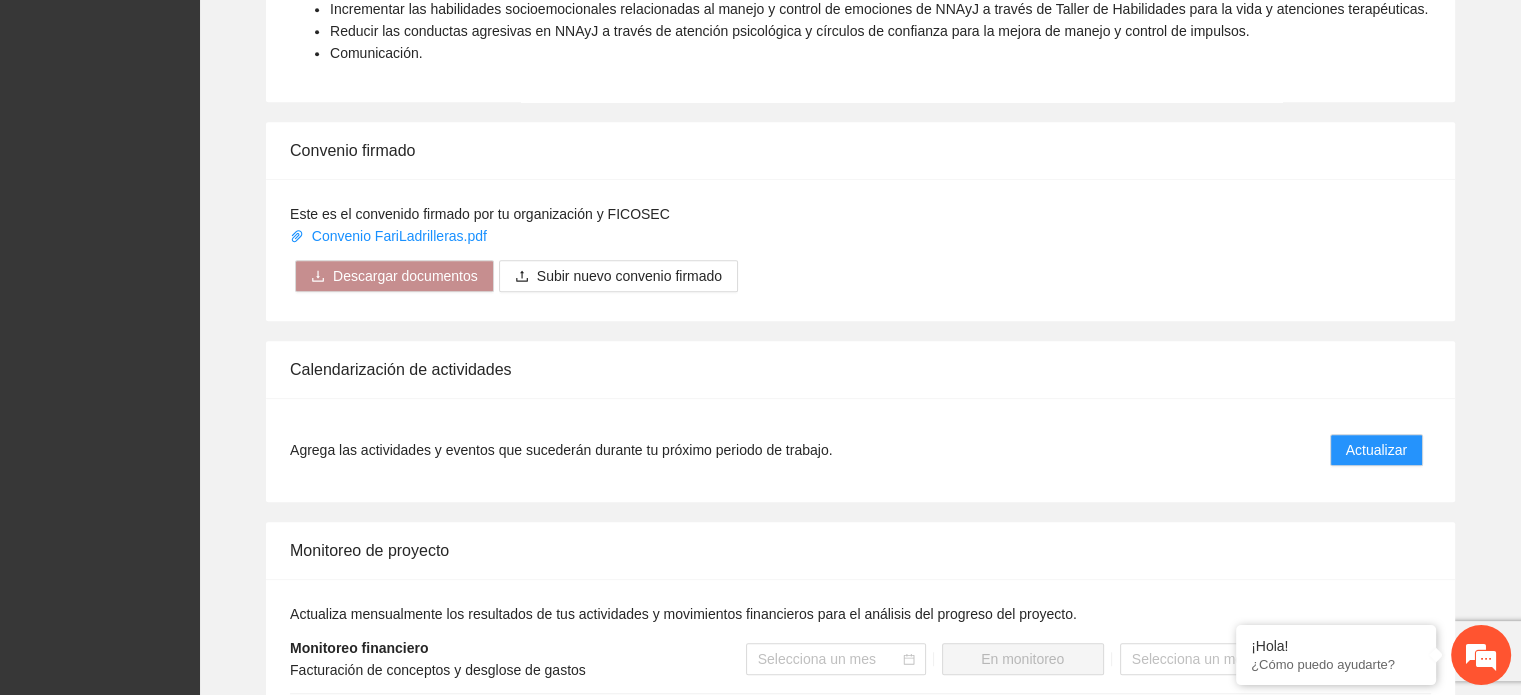 scroll, scrollTop: 1900, scrollLeft: 0, axis: vertical 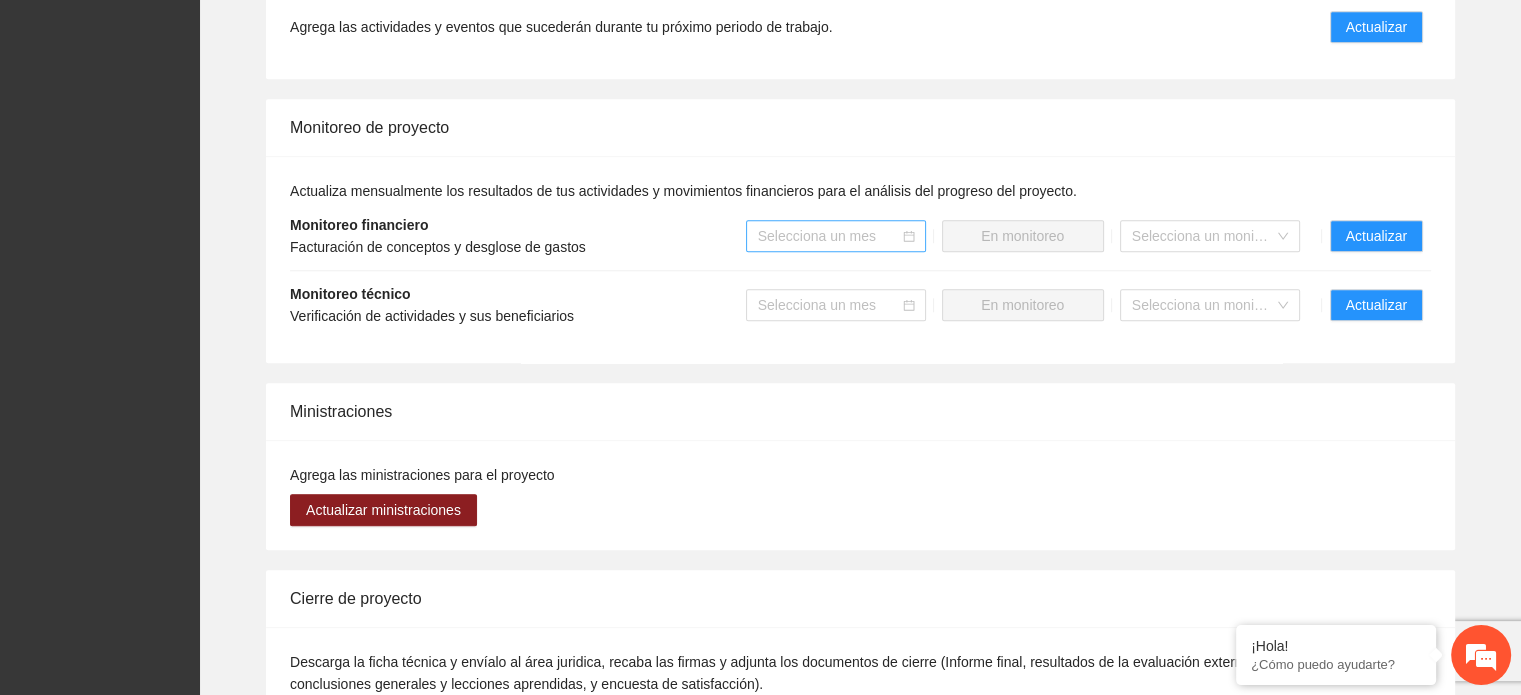 click at bounding box center [829, 236] 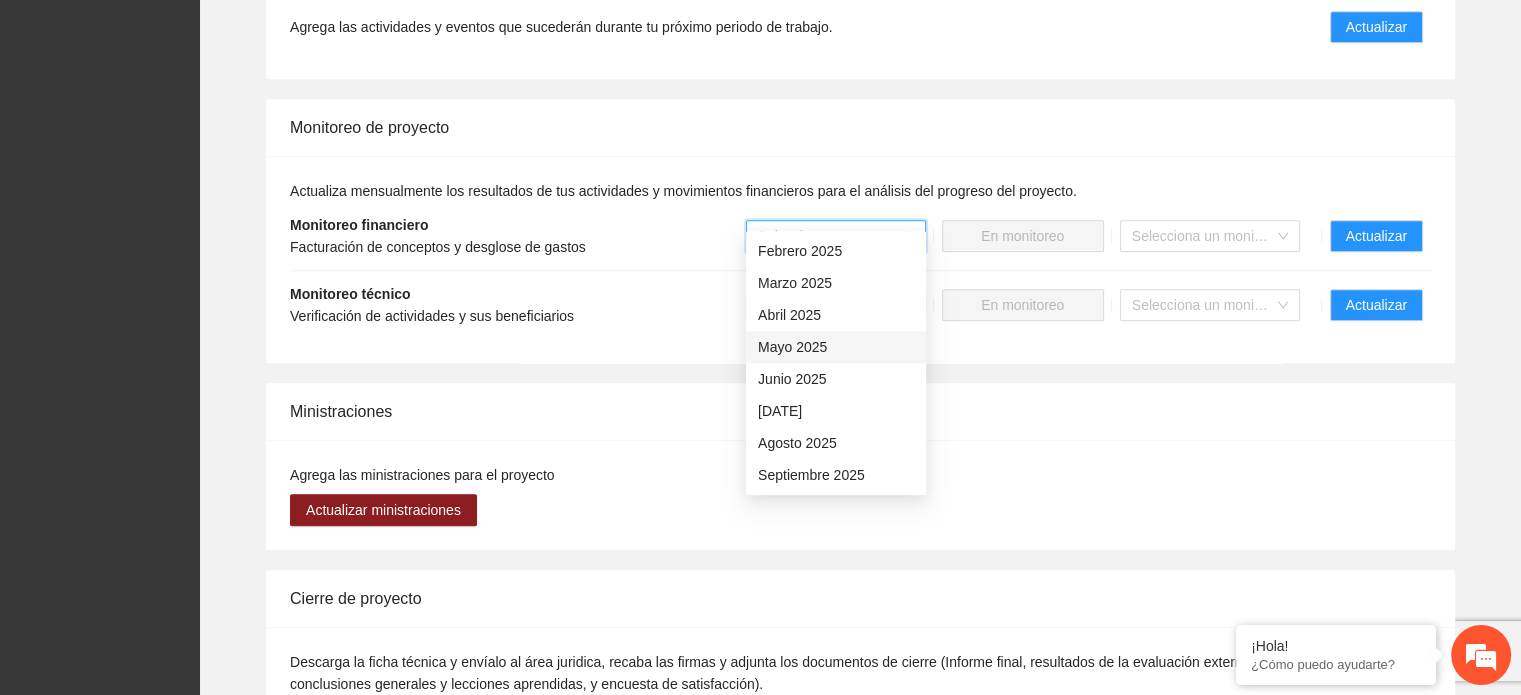 click on "Mayo 2025" at bounding box center (836, 347) 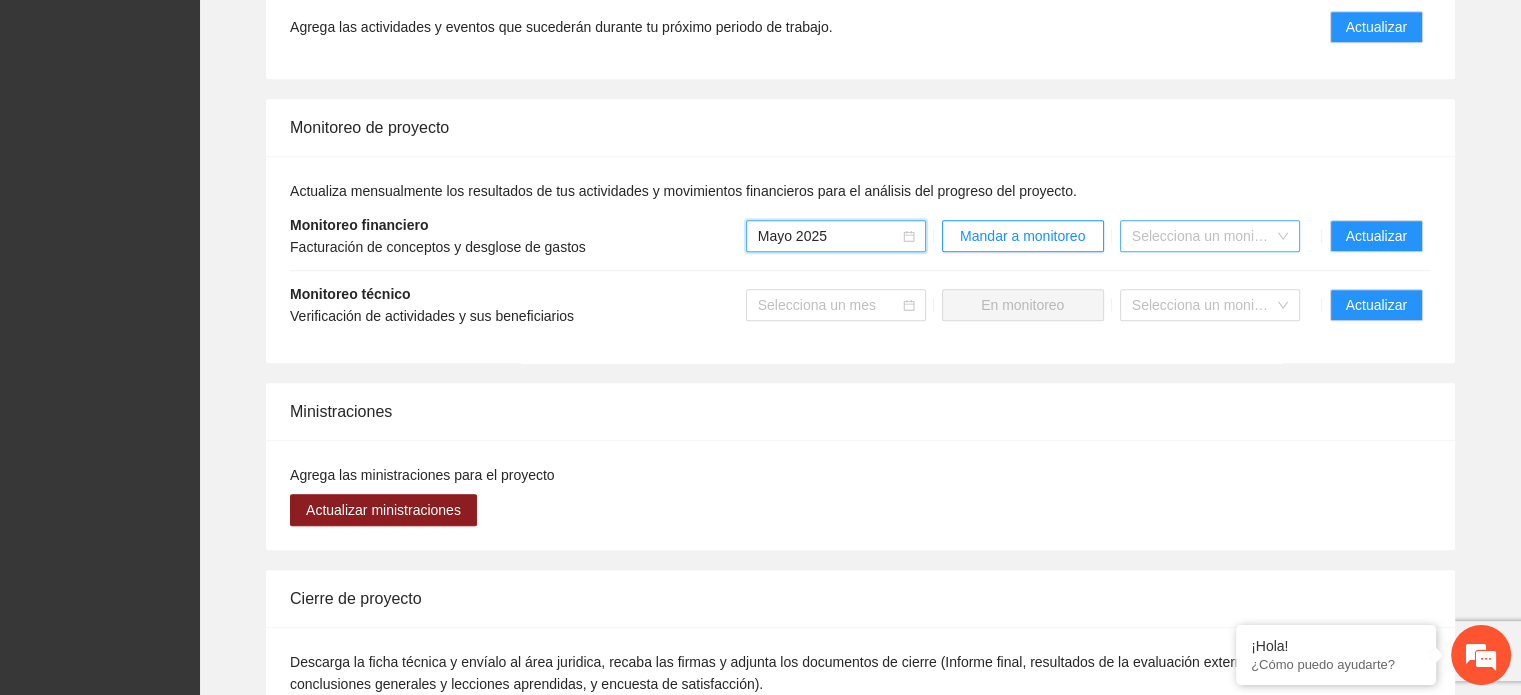 click at bounding box center (1203, 236) 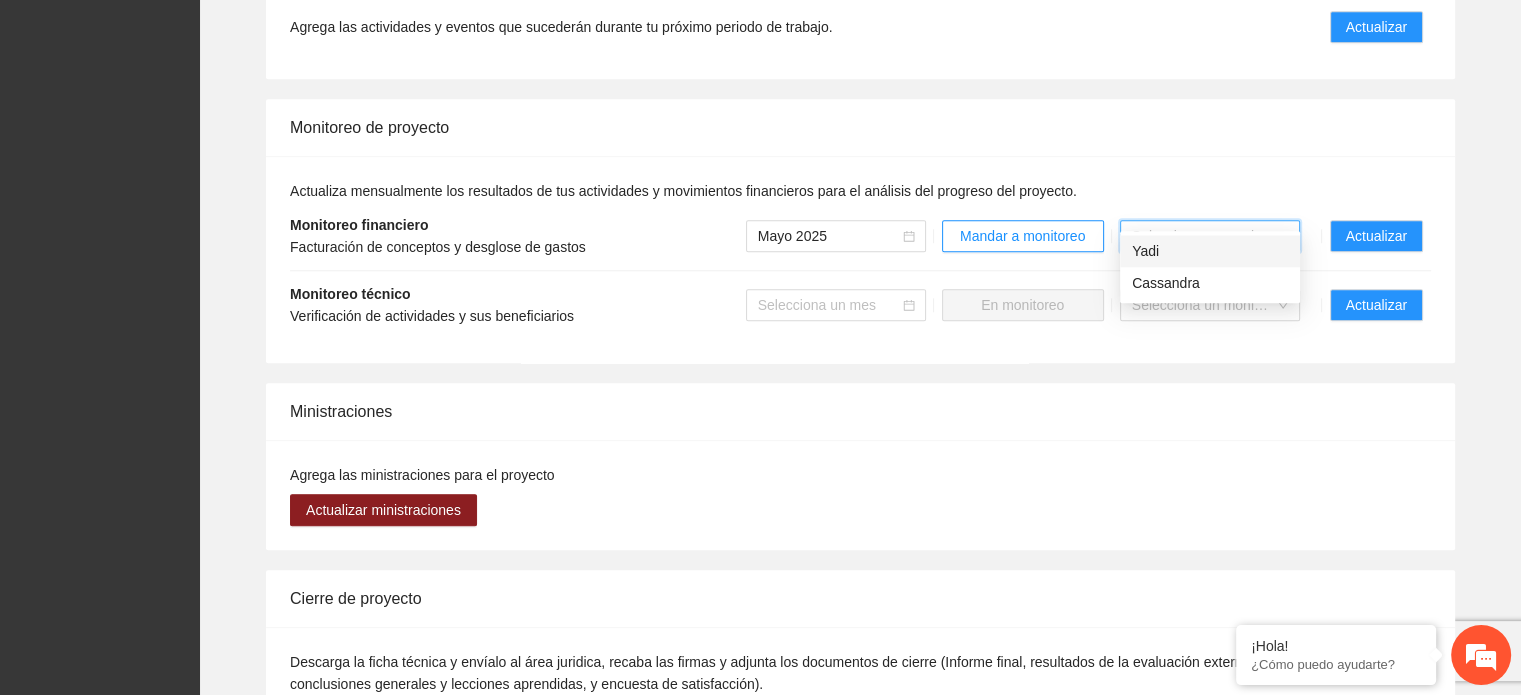 click on "Yadi" at bounding box center (1210, 251) 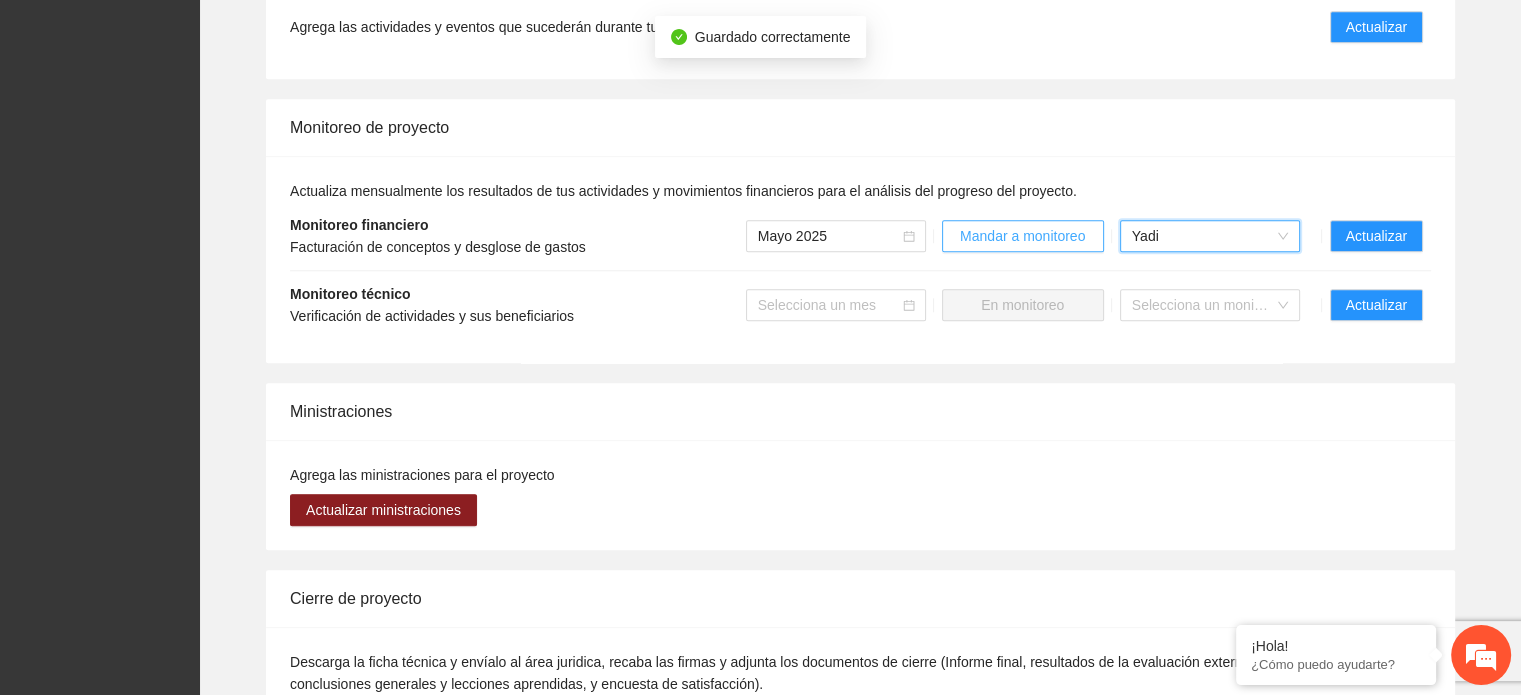 click on "Mandar a monitoreo" at bounding box center (1022, 236) 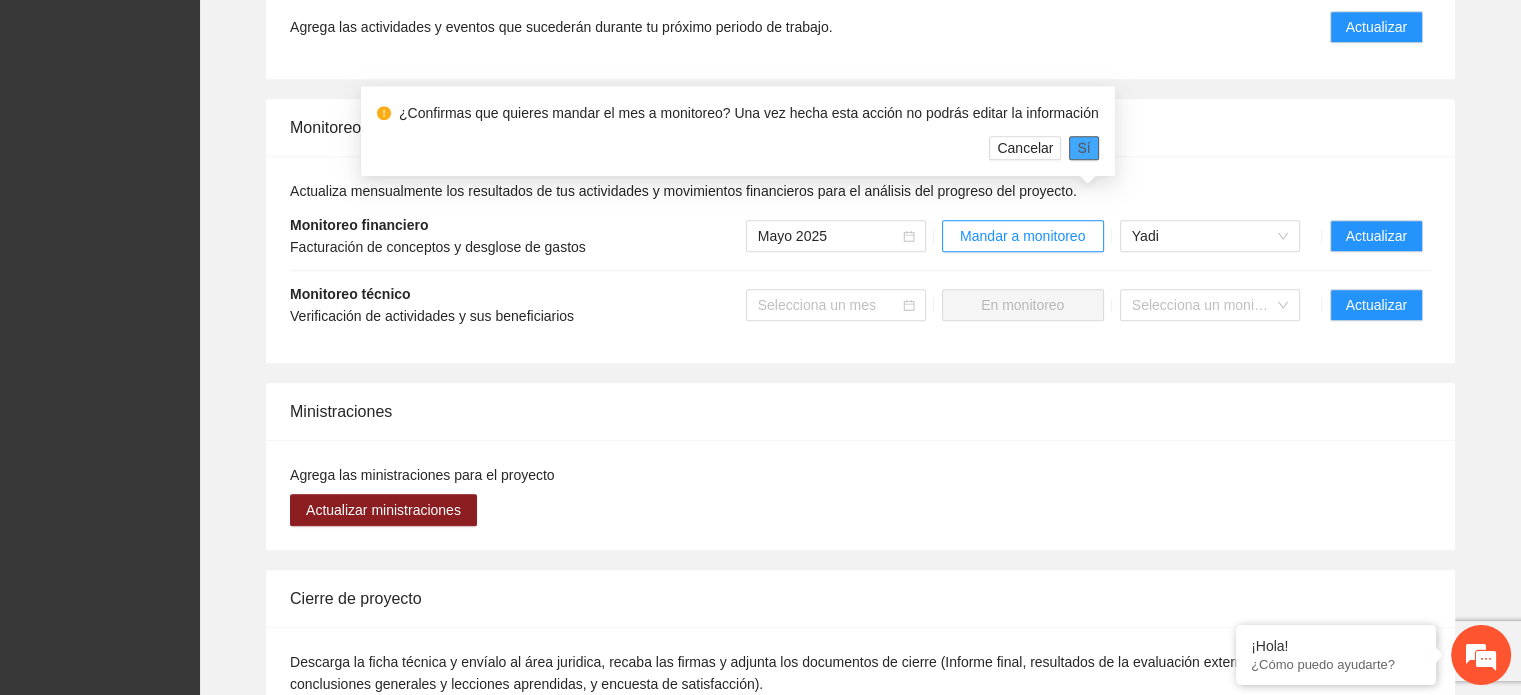 click on "Sí" at bounding box center [1083, 148] 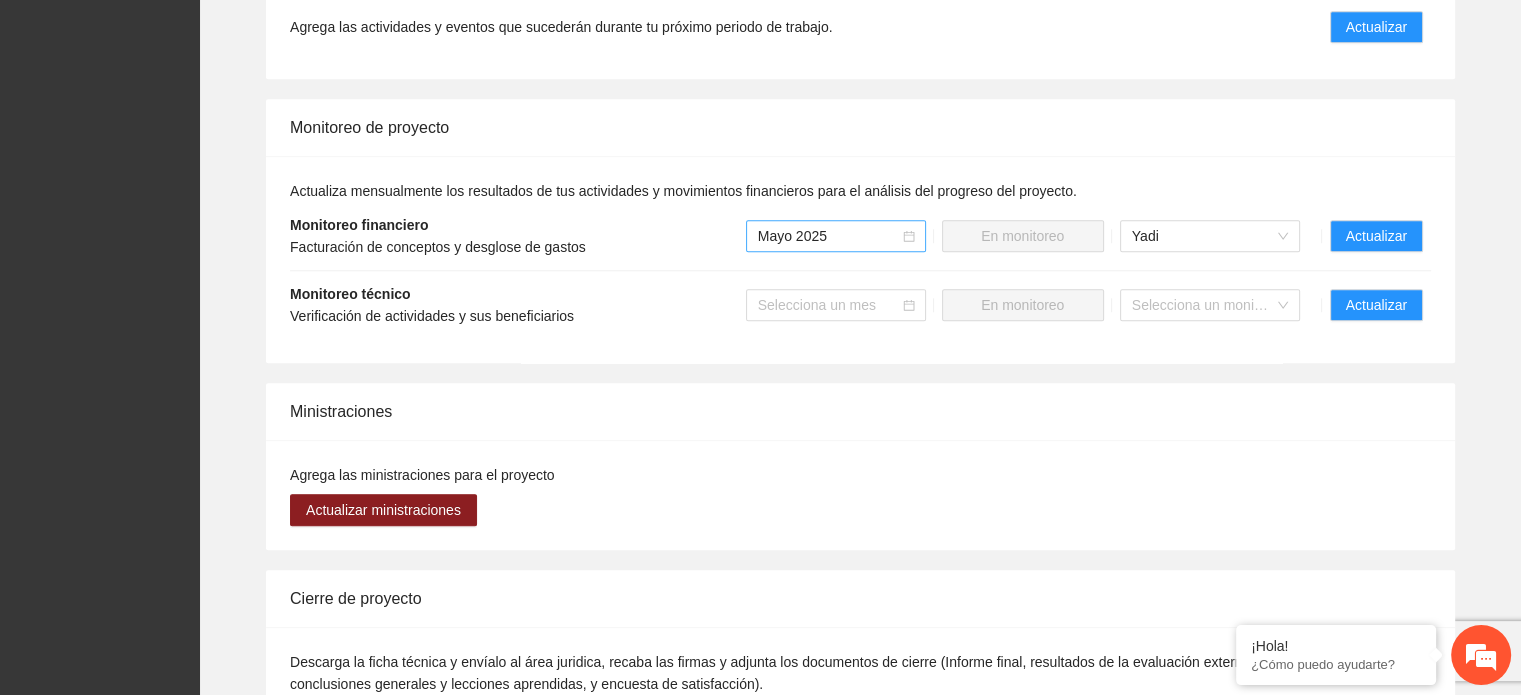 click on "Mayo 2025" at bounding box center [836, 236] 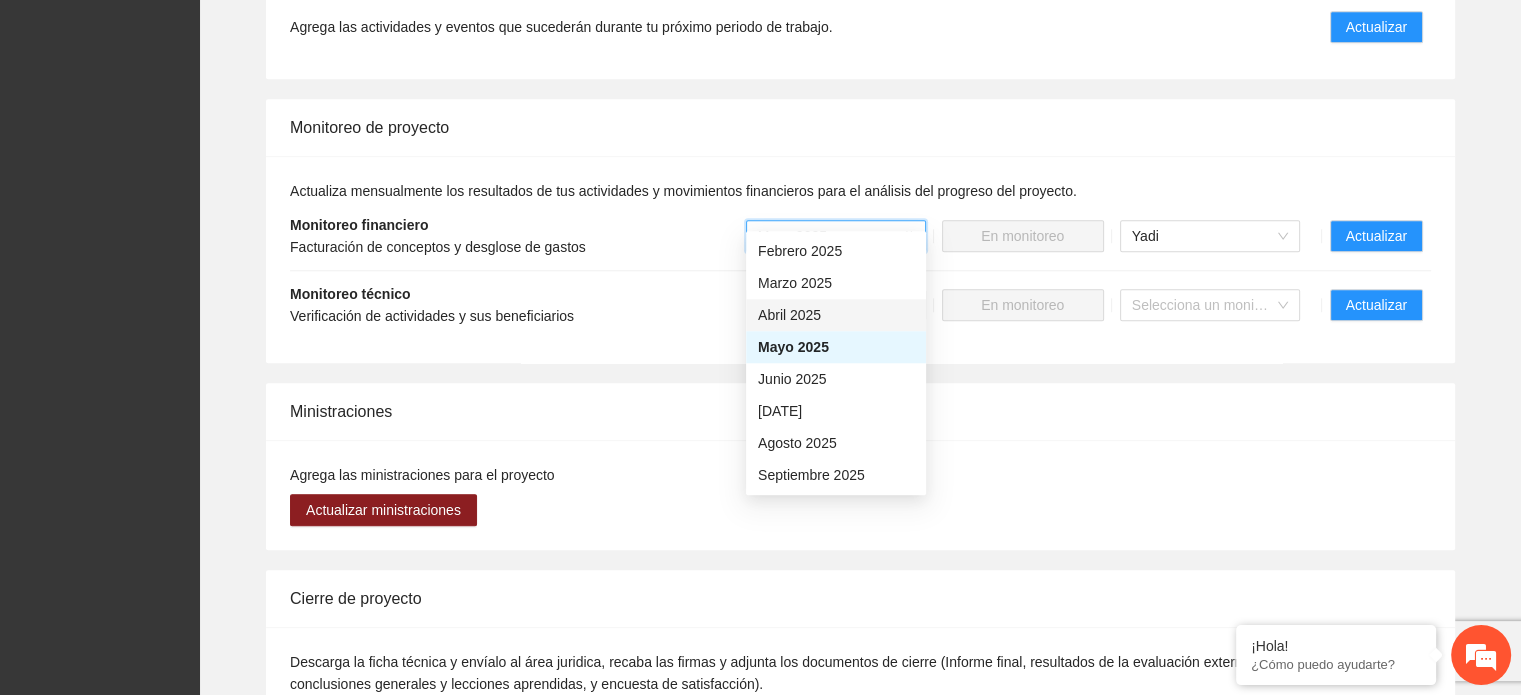 click on "Abril 2025" at bounding box center (836, 315) 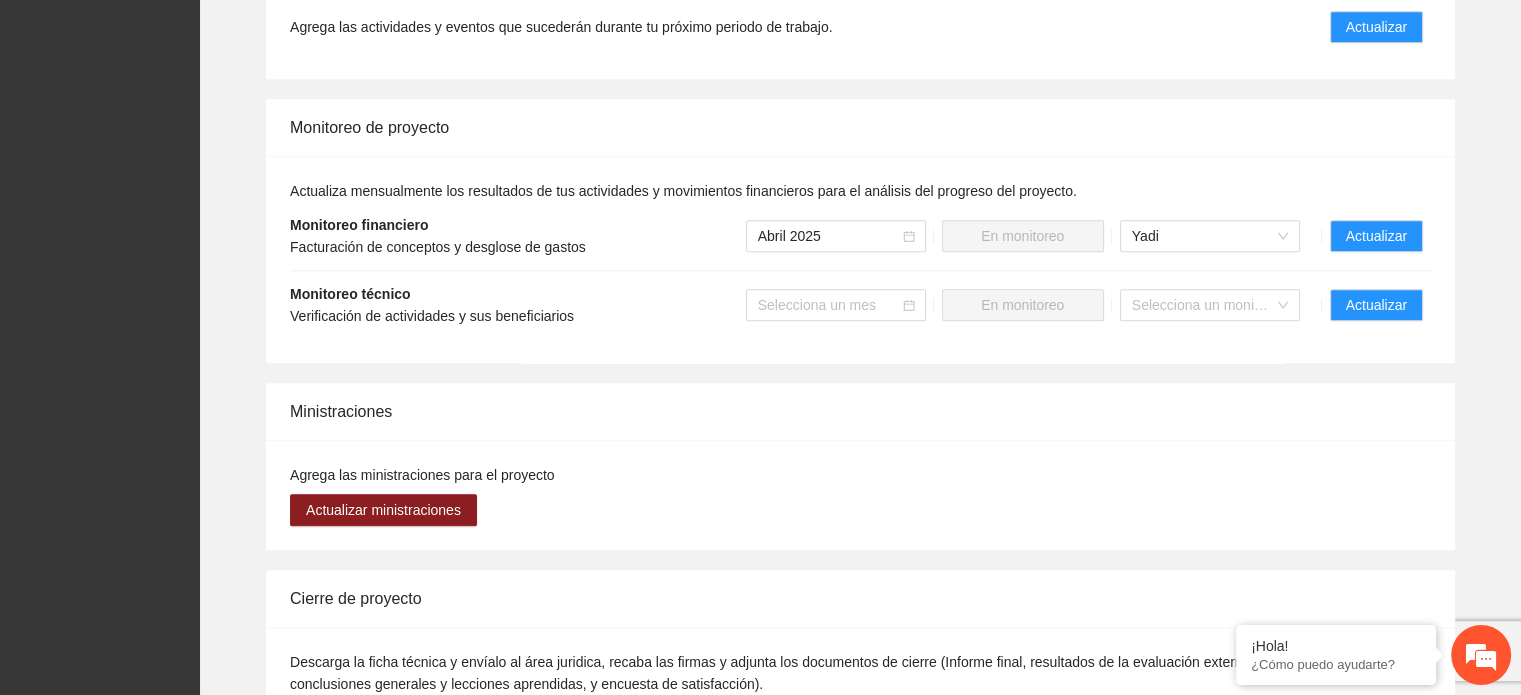 click on "Actualiza mensualmente los resultados de tus actividades y movimientos financieros para el análisis del progreso del proyecto. Monitoreo financiero Facturación de conceptos y desglose de gastos [DATE] En monitoreo Yadi Actualizar Monitoreo técnico Verificación de actividades y sus beneficiarios Selecciona un mes En monitoreo Selecciona un monitorista Actualizar" at bounding box center [860, 259] 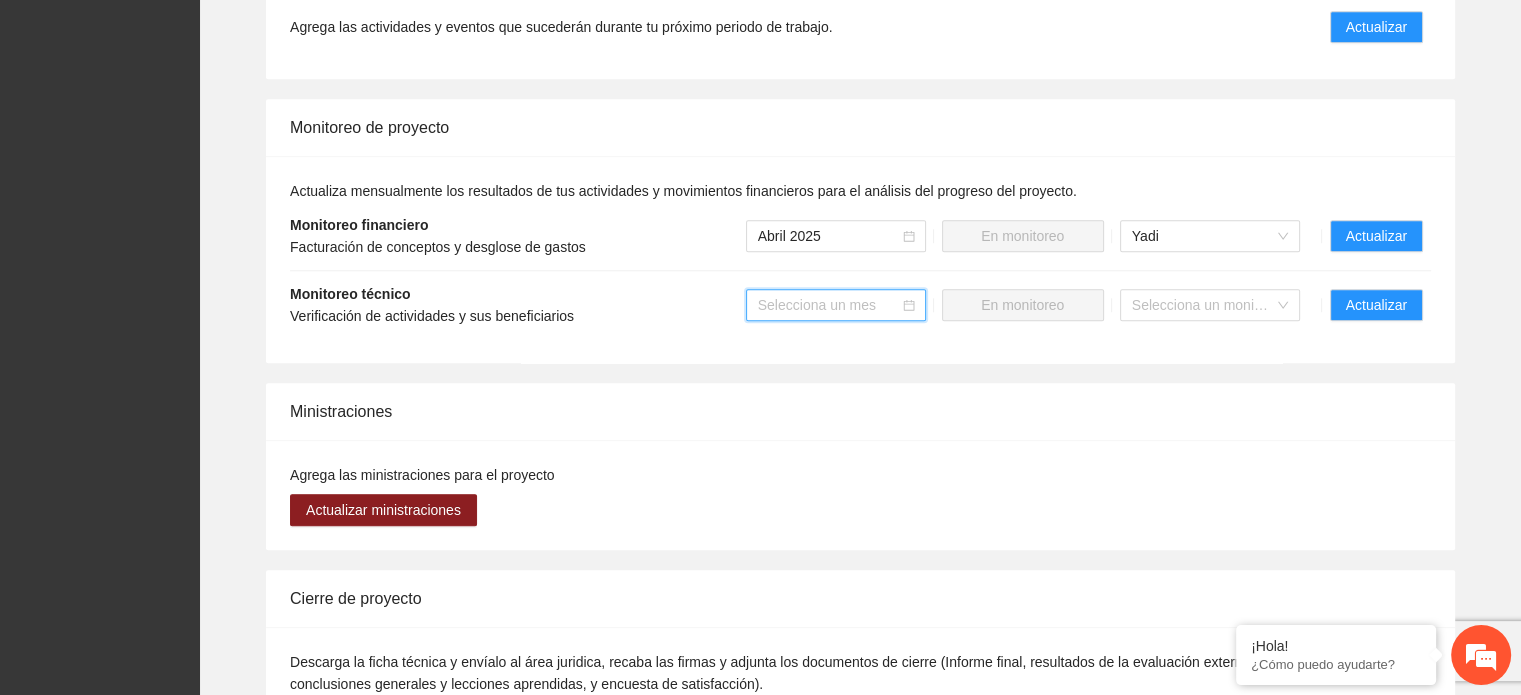 click at bounding box center (829, 305) 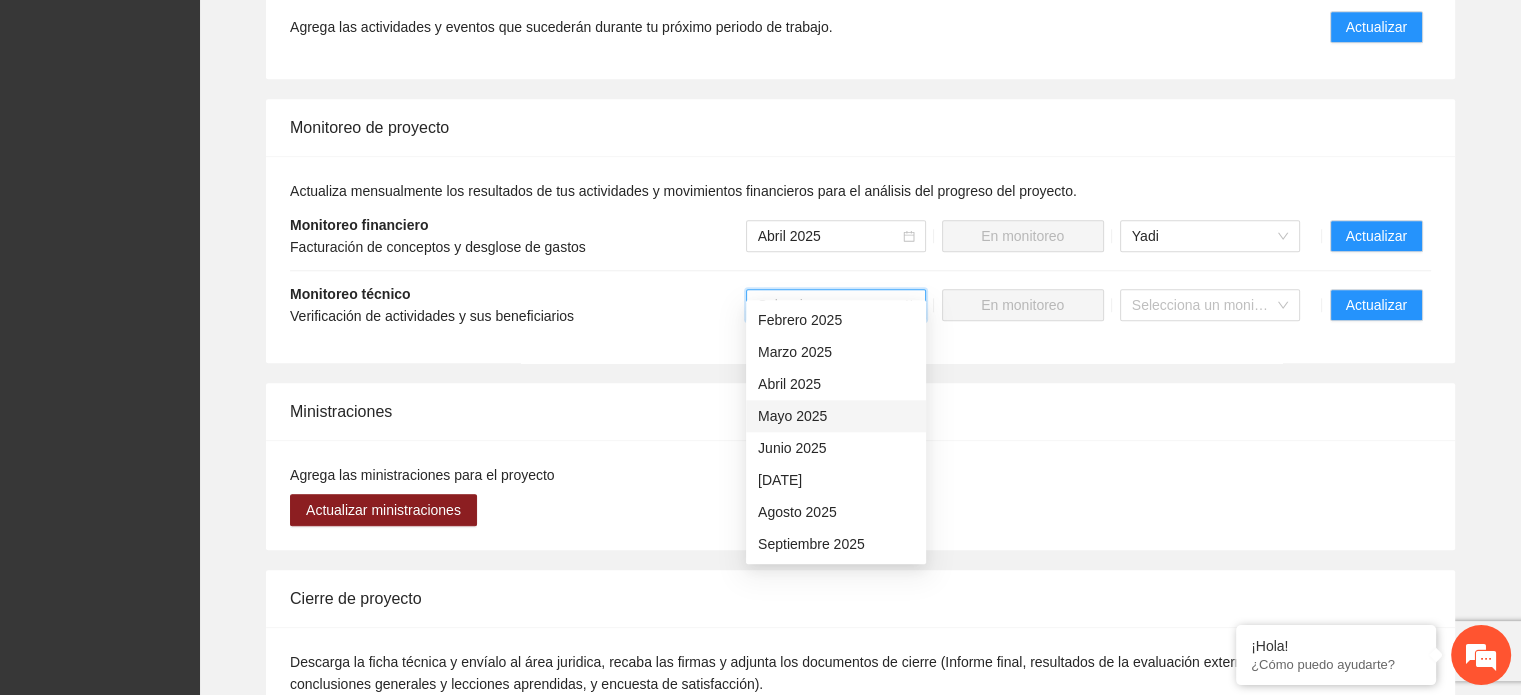 click on "Mayo 2025" at bounding box center (836, 416) 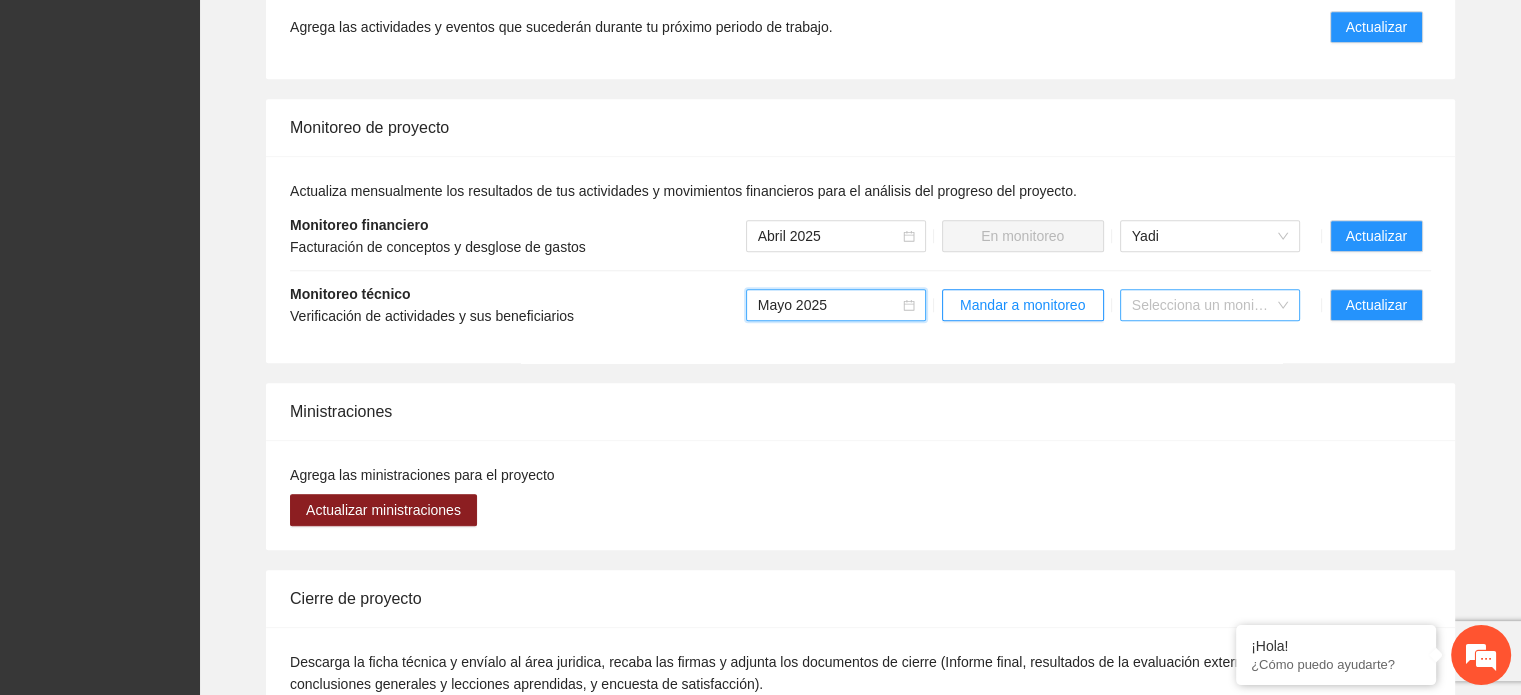 click at bounding box center (1203, 305) 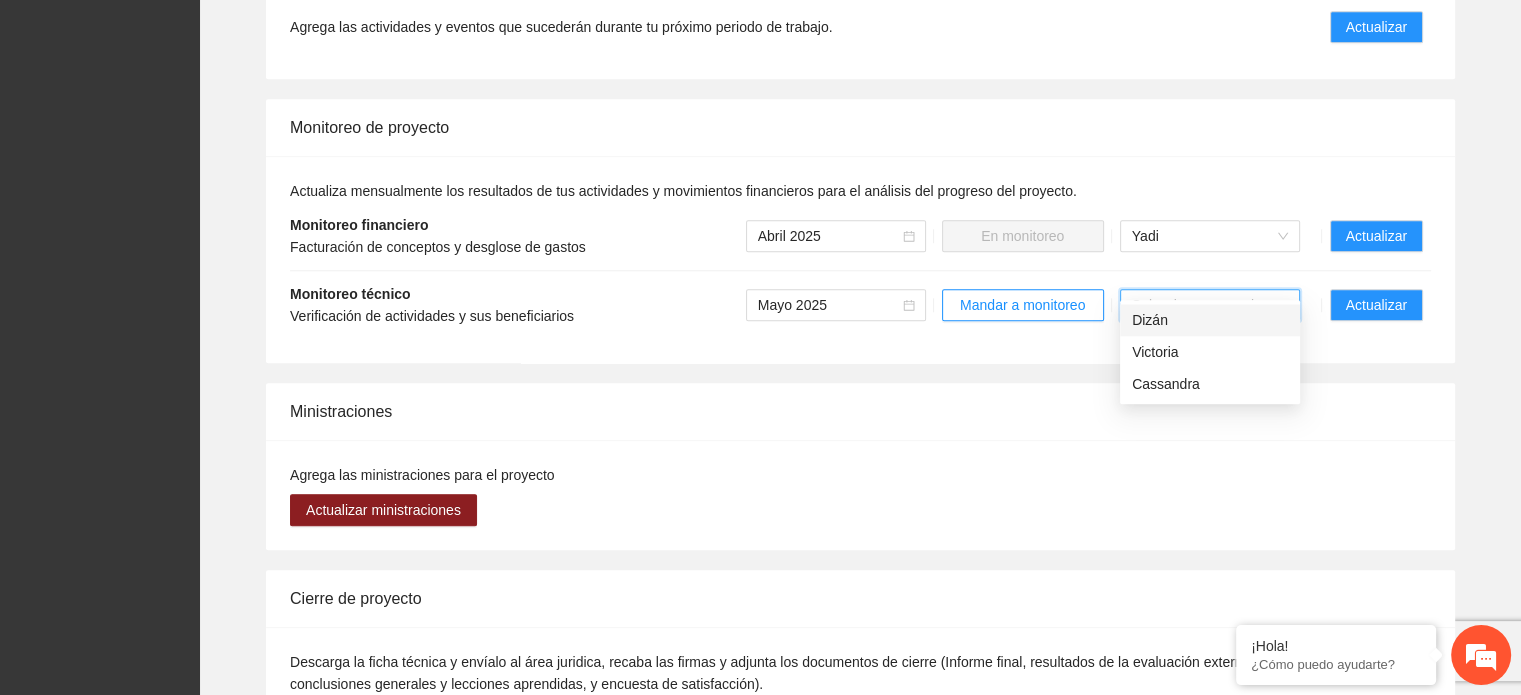 click on "Dizán" at bounding box center (1210, 320) 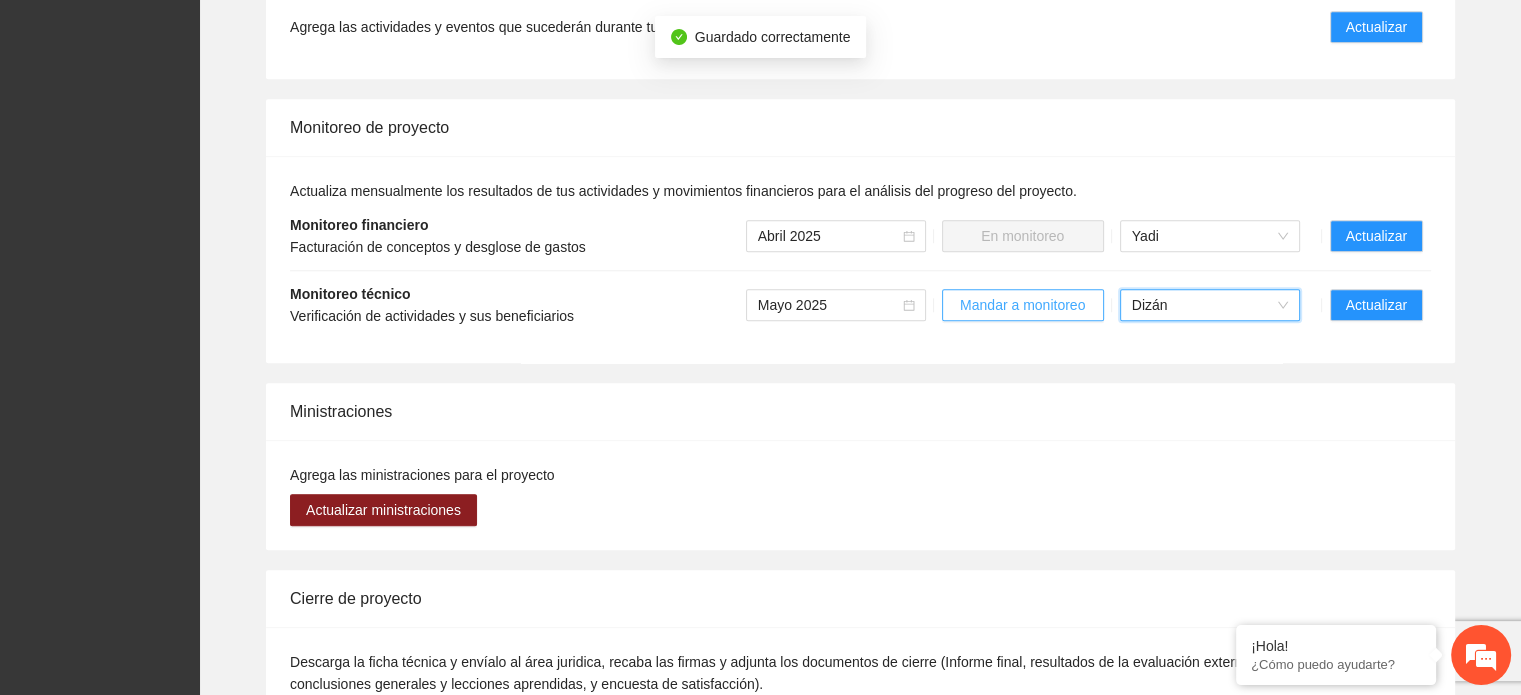 click on "Mandar a monitoreo" at bounding box center [1022, 305] 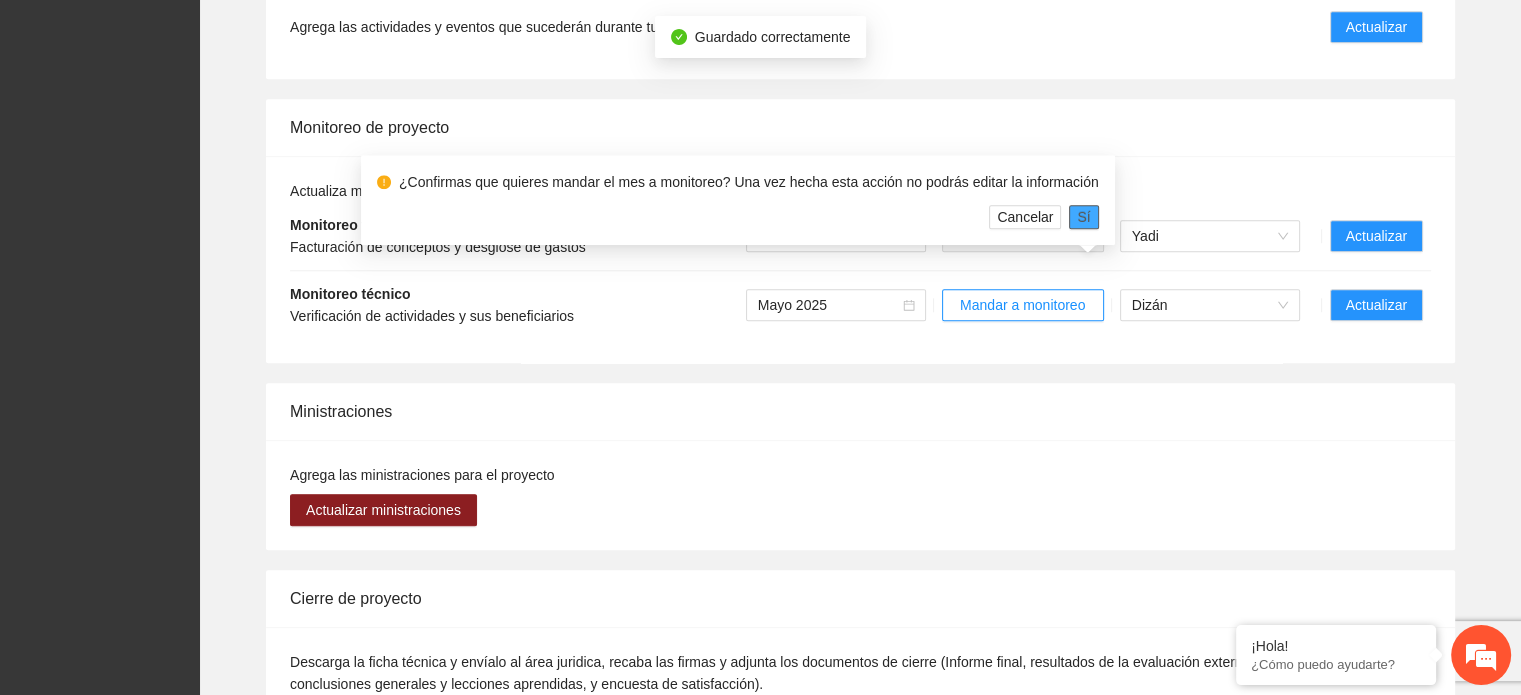 click on "Sí" at bounding box center (1083, 217) 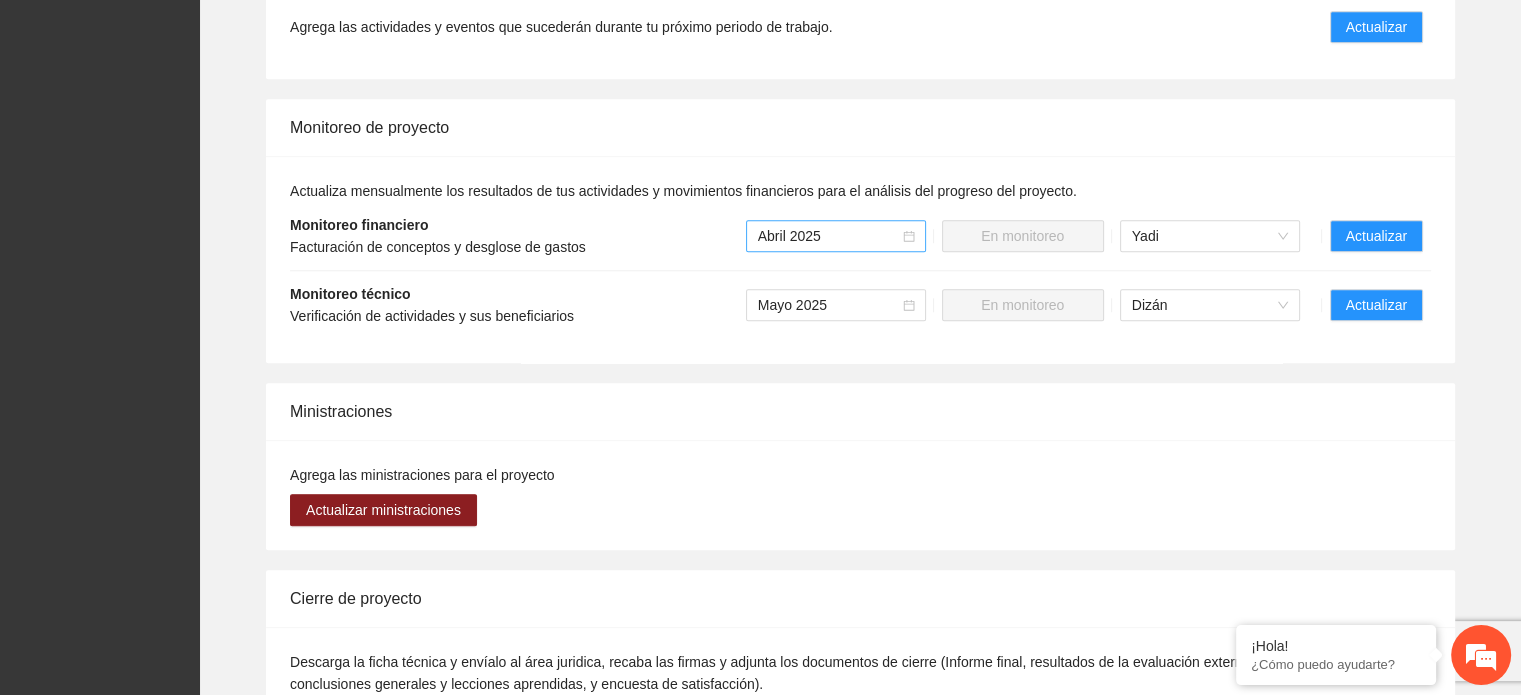 click on "Abril 2025" at bounding box center [836, 236] 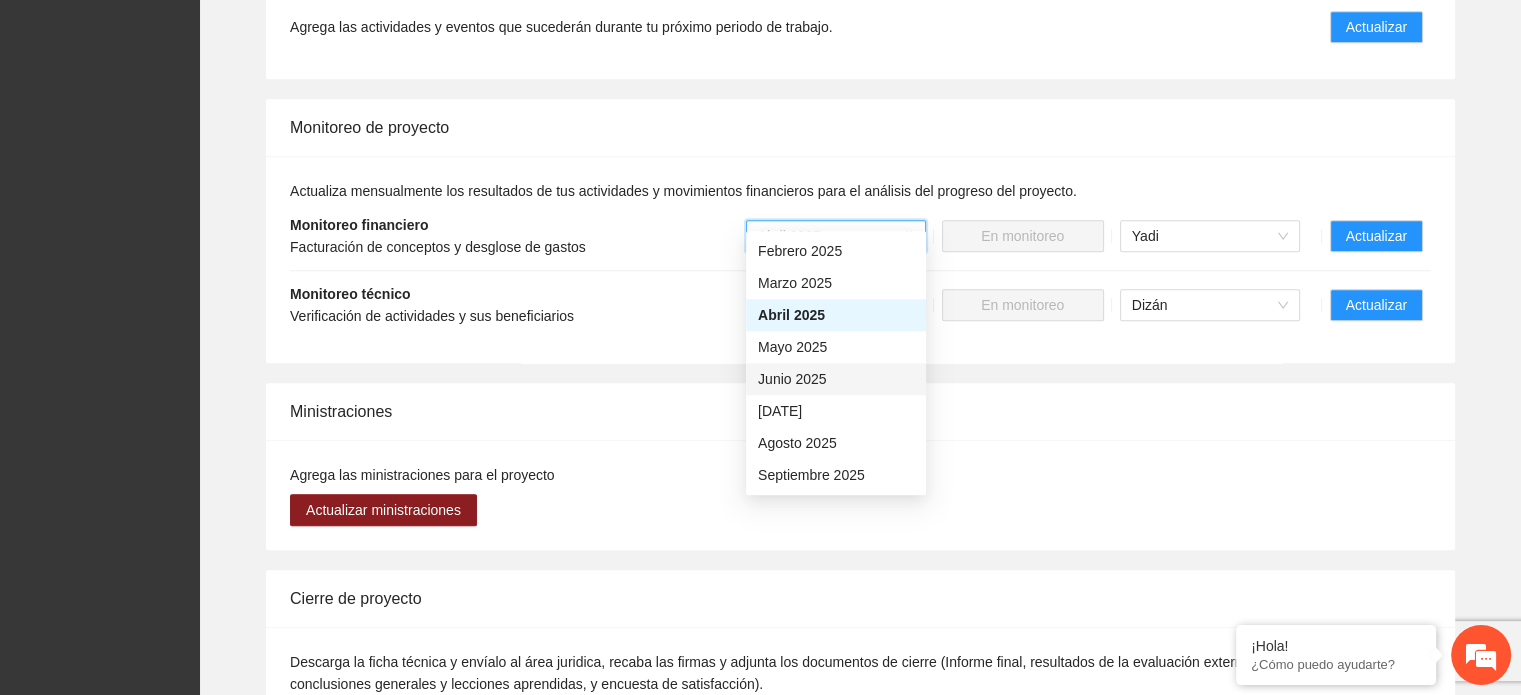 click on "Junio 2025" at bounding box center [836, 379] 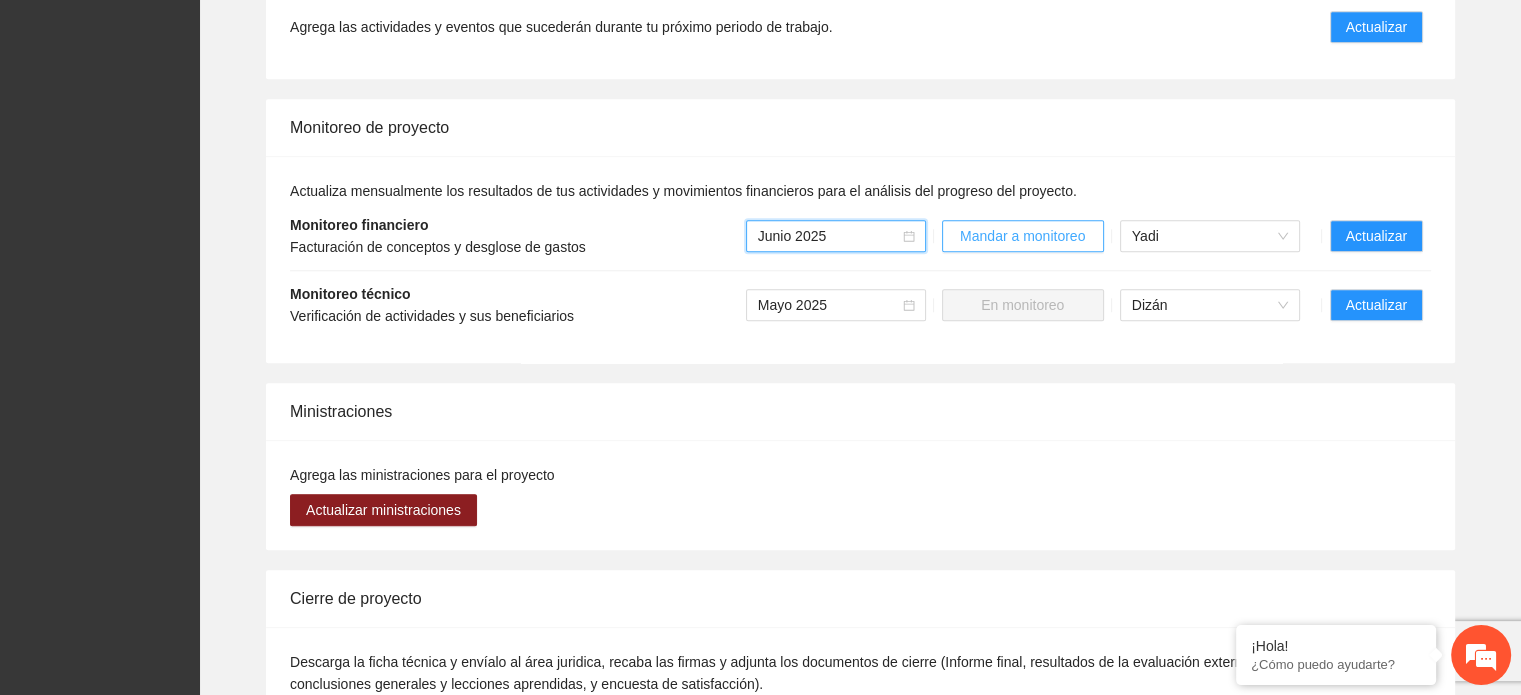 click on "Mandar a monitoreo" at bounding box center (1022, 236) 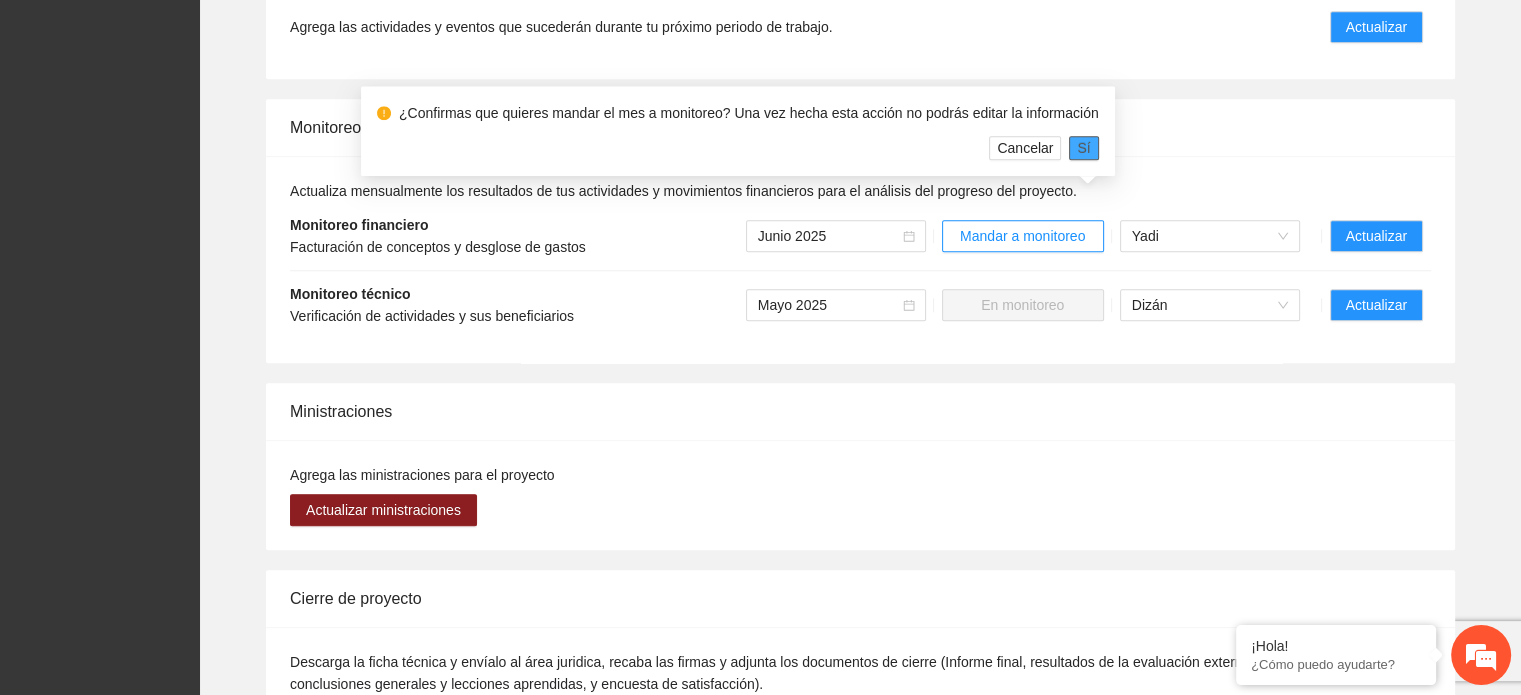 click on "Sí" at bounding box center [1083, 148] 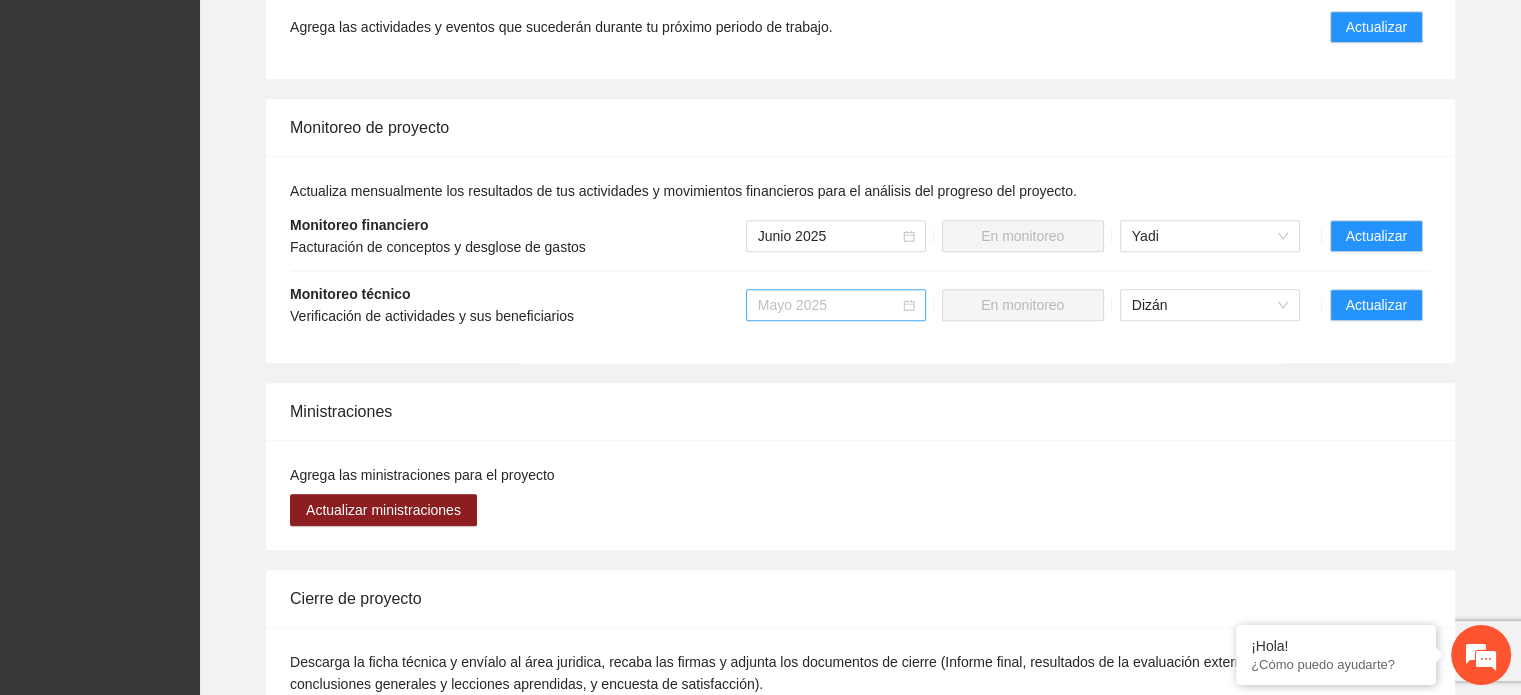 click on "Mayo 2025" at bounding box center (836, 305) 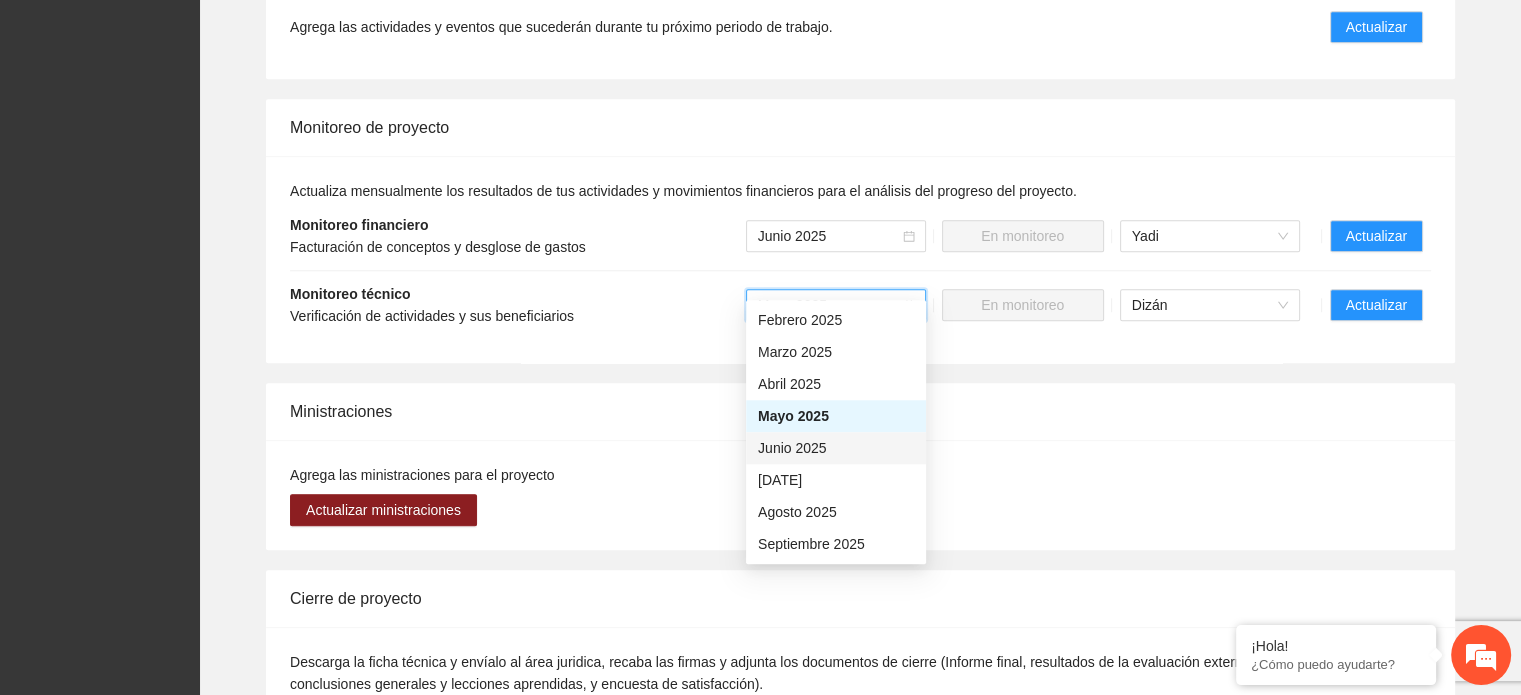 click on "Junio 2025" at bounding box center [836, 448] 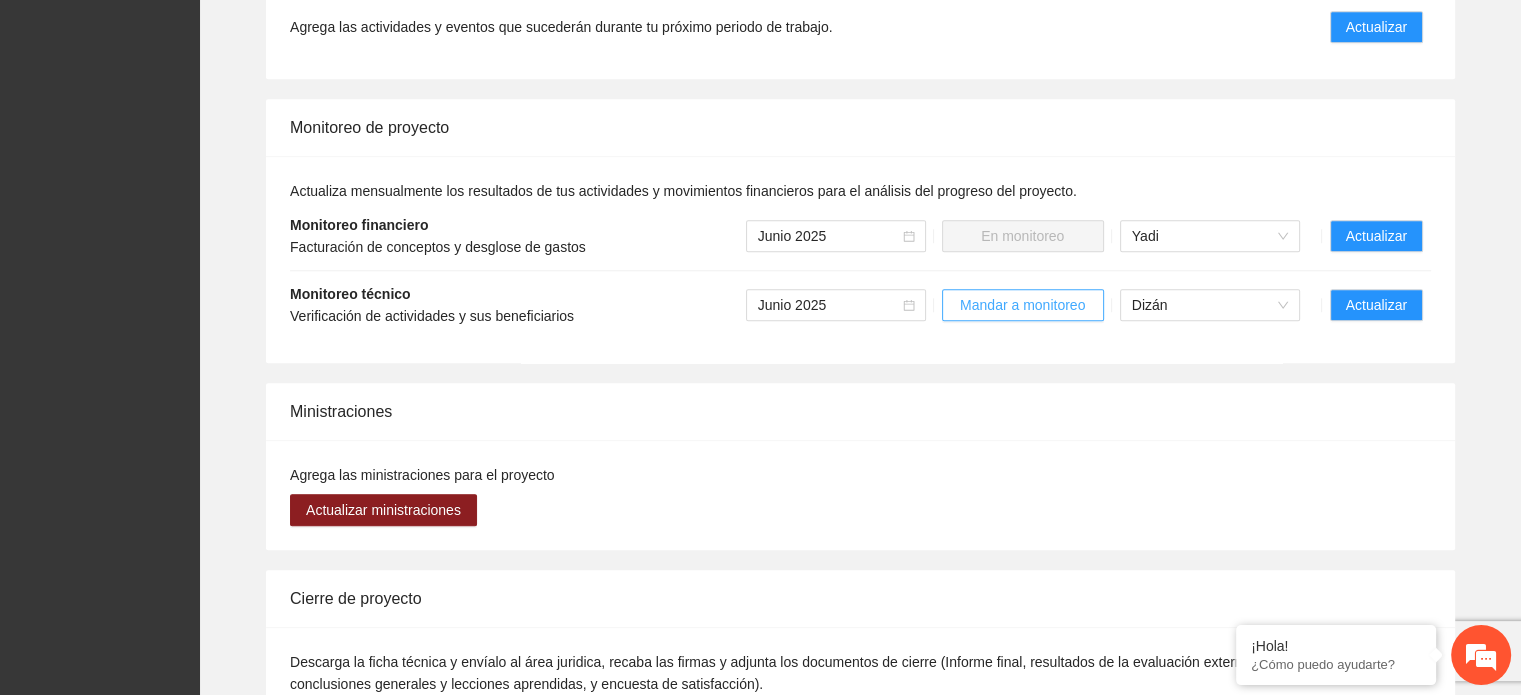 click on "Mandar a monitoreo" at bounding box center (1022, 305) 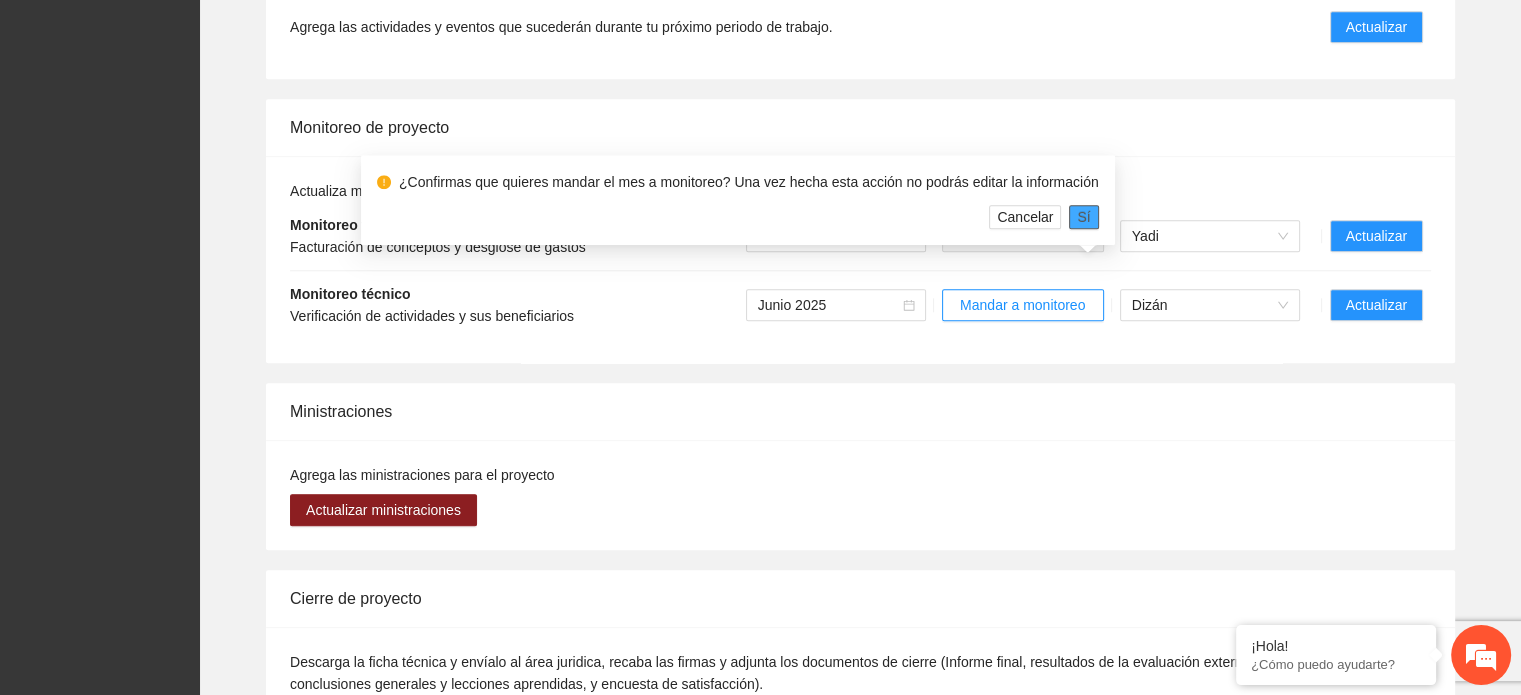 click on "Sí" at bounding box center (1083, 217) 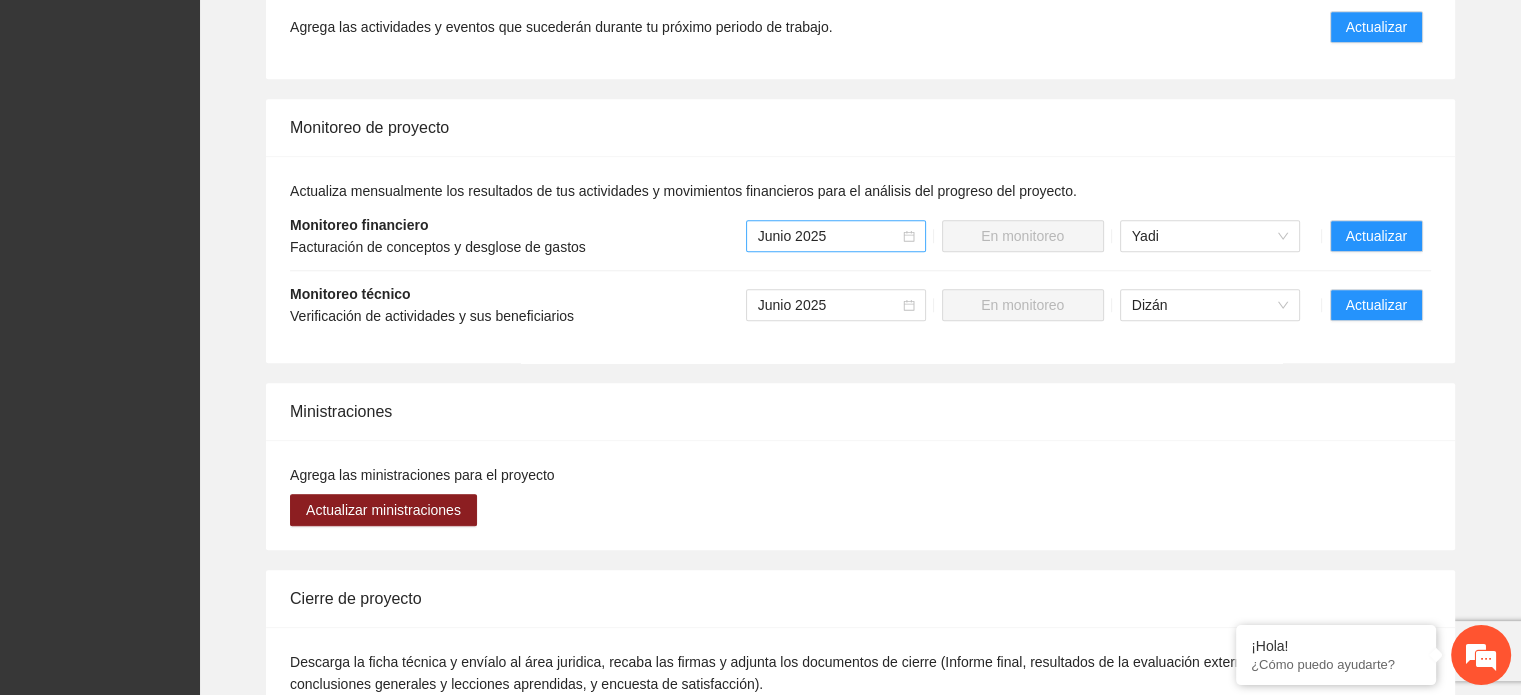 click on "Junio 2025" at bounding box center [836, 236] 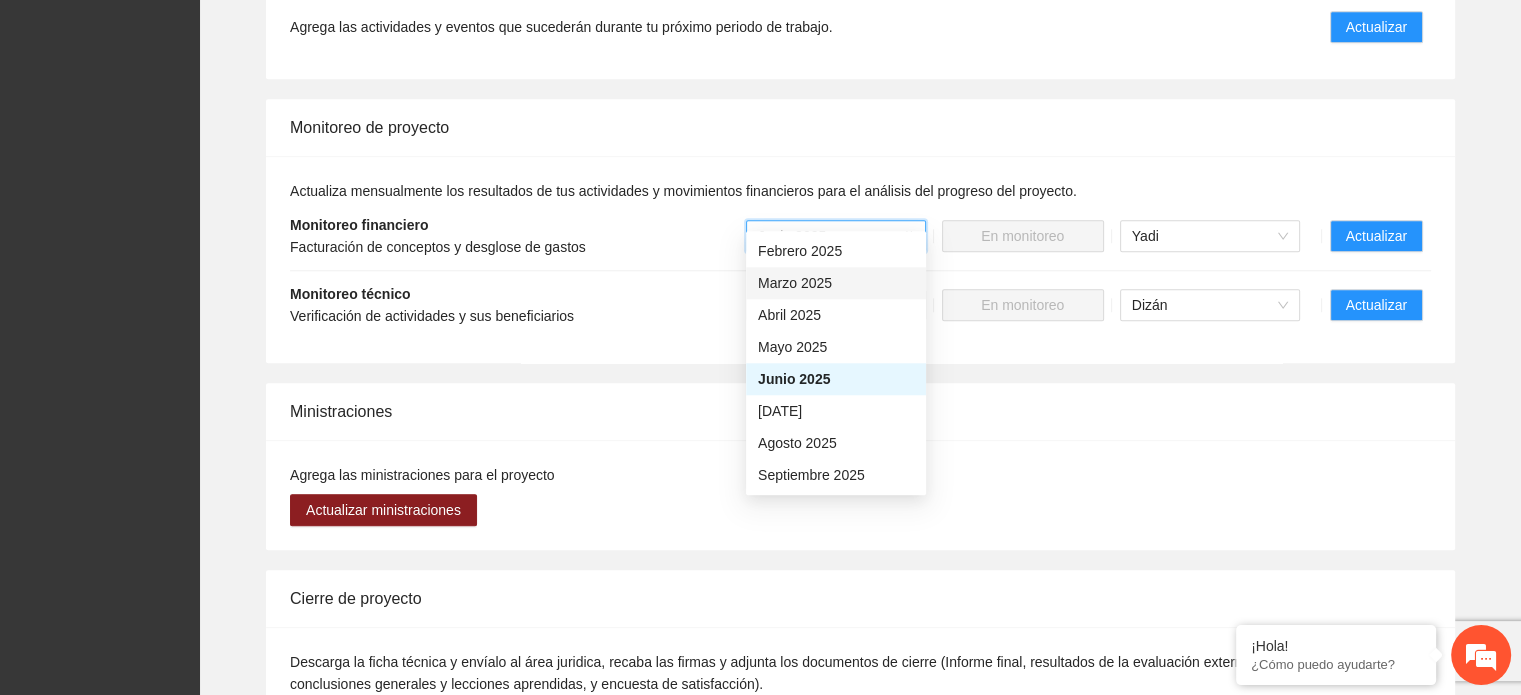 click on "Marzo 2025" at bounding box center (836, 283) 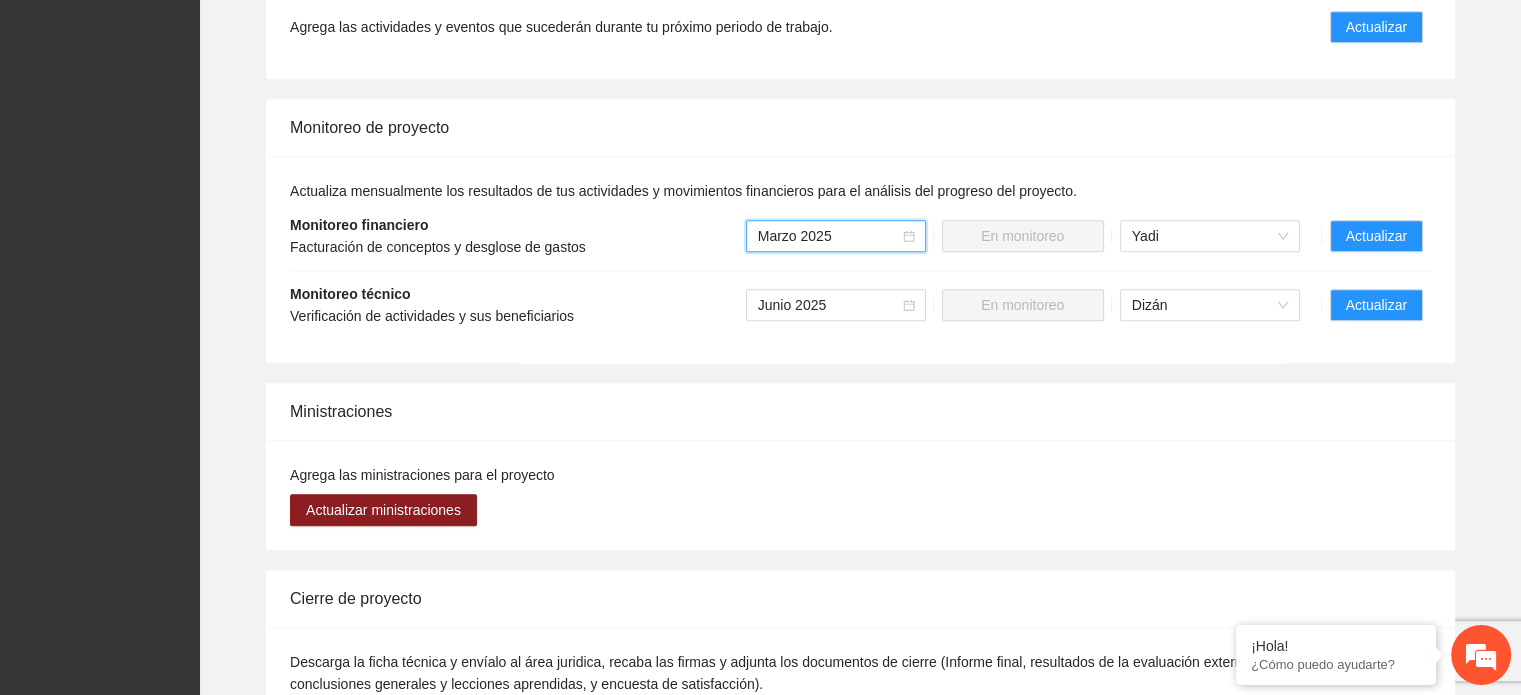 click 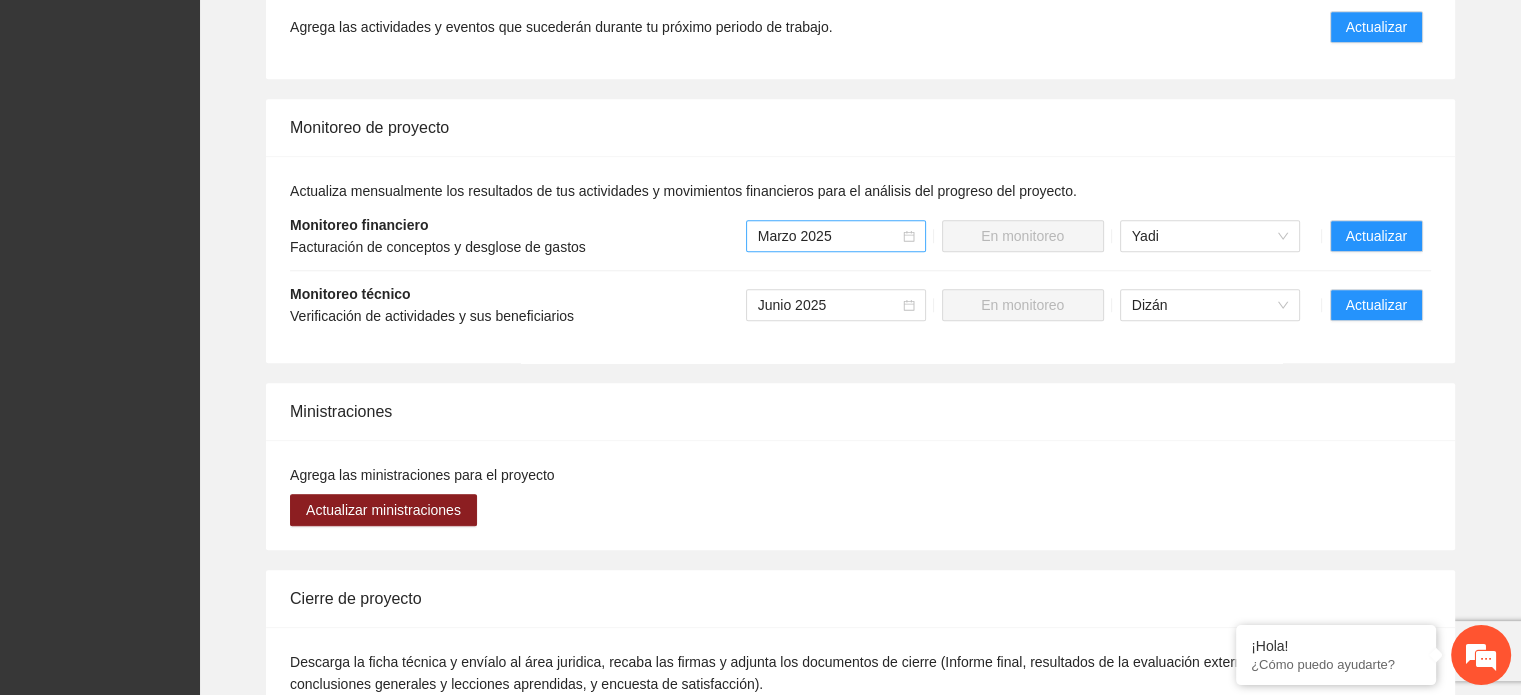 click 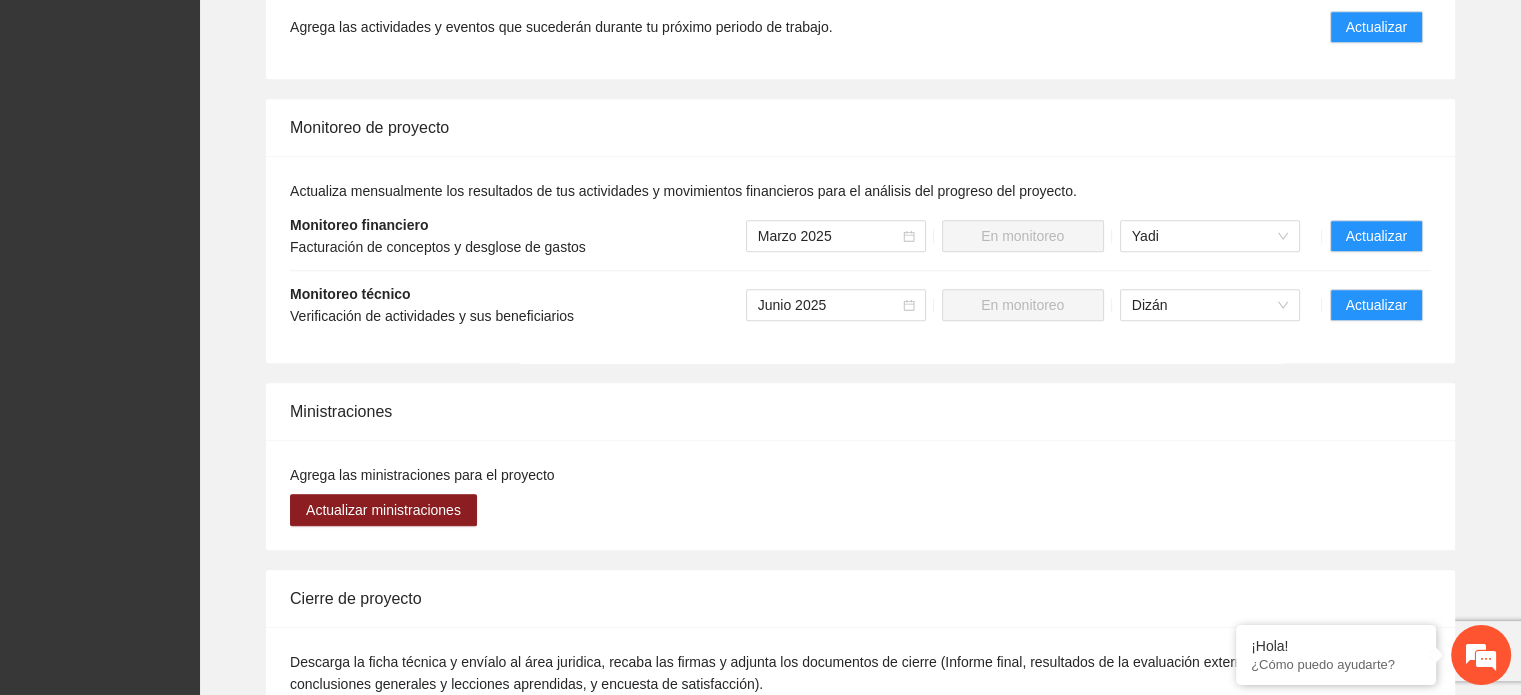 click on "Actualiza mensualmente los resultados de tus actividades y movimientos financieros para el análisis del progreso del proyecto." at bounding box center [683, 191] 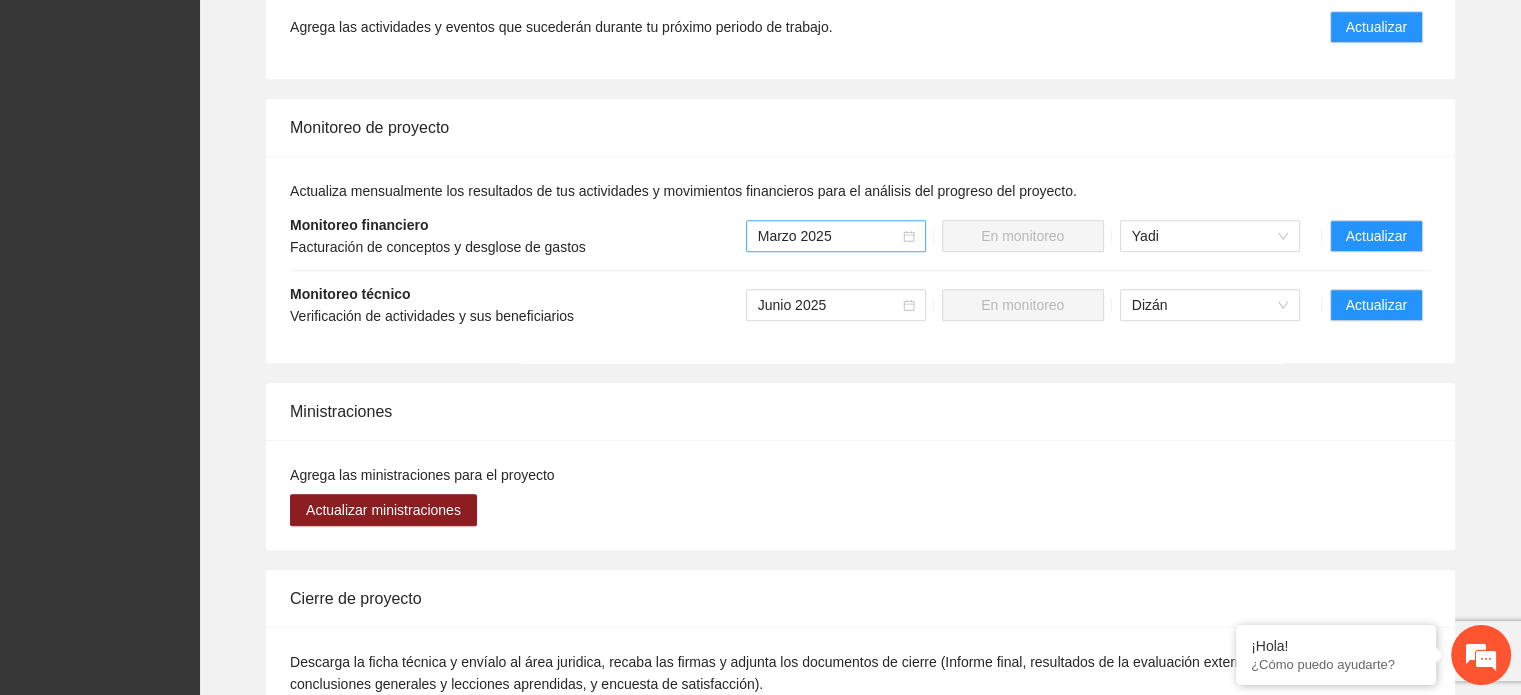 click 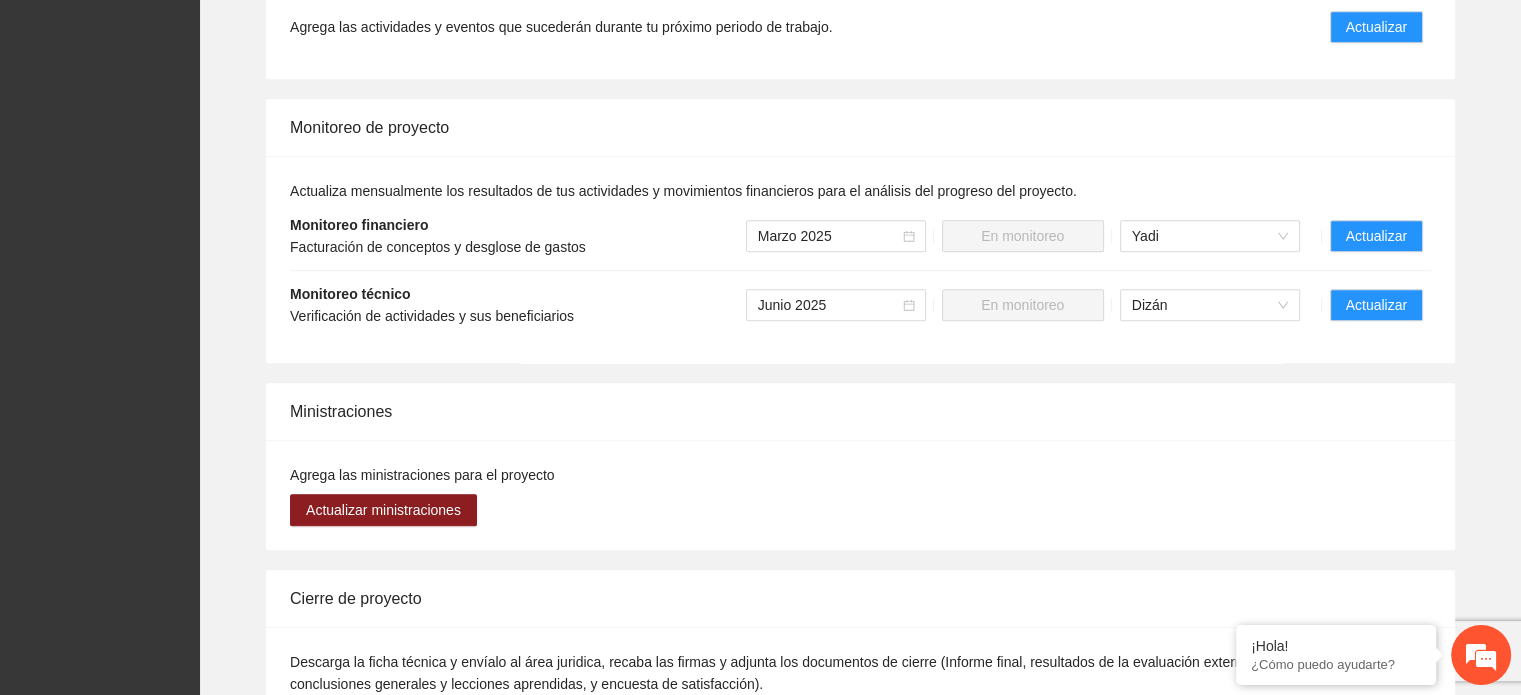 click on "Ministraciones" at bounding box center [860, 411] 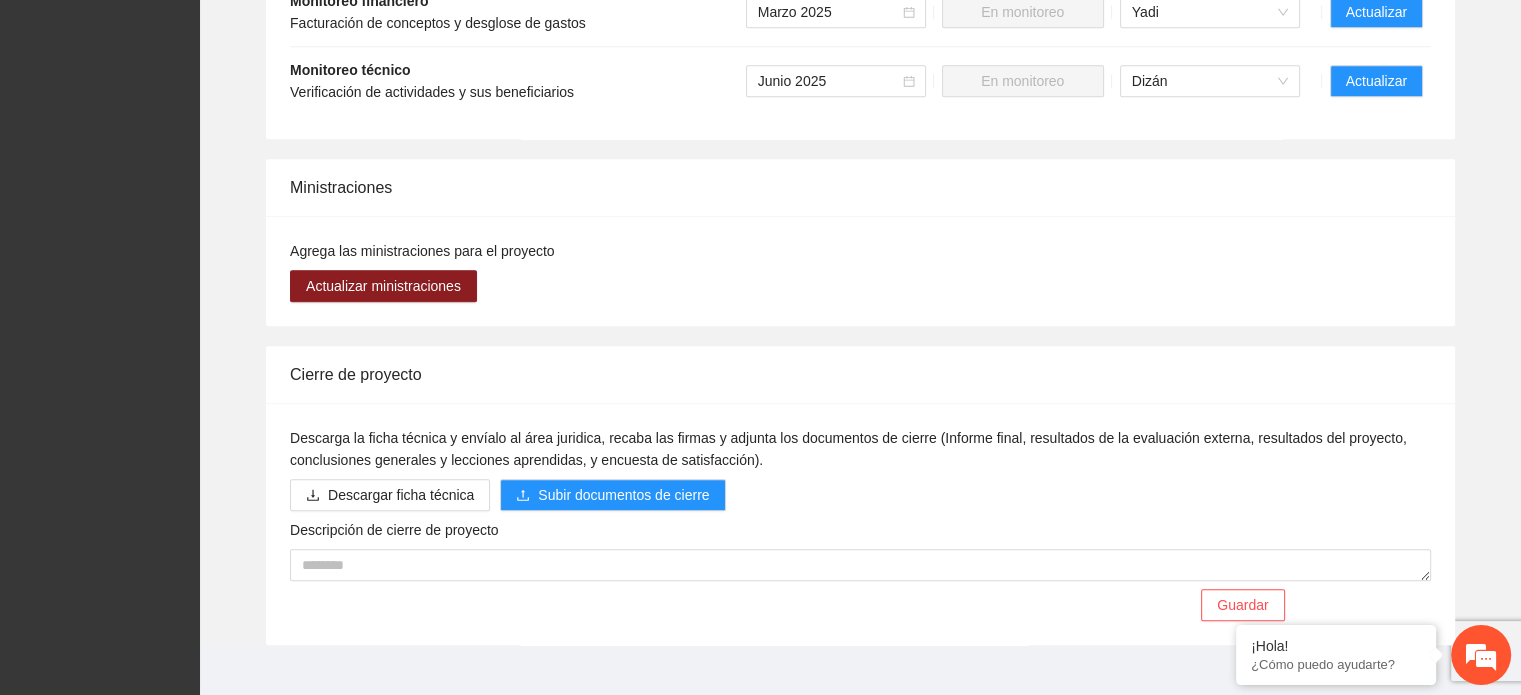 scroll, scrollTop: 1824, scrollLeft: 0, axis: vertical 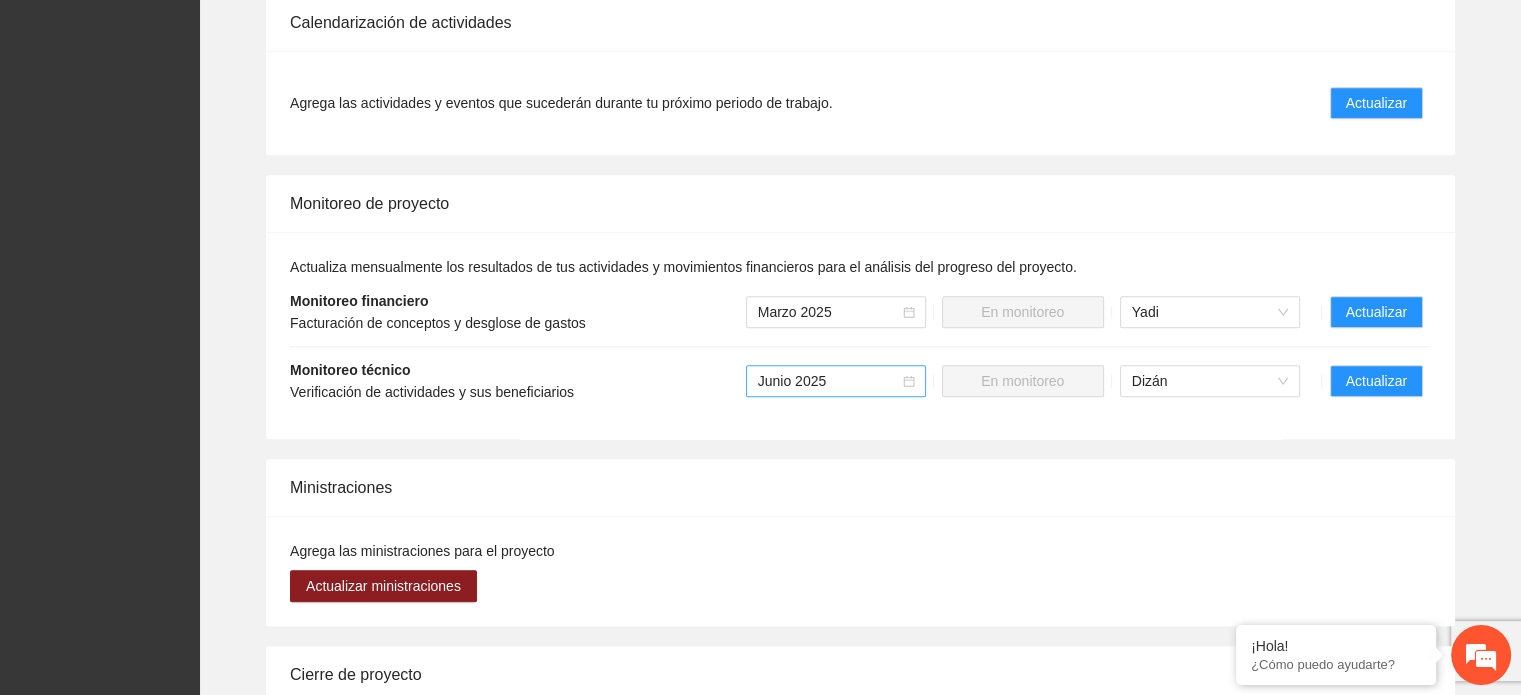 click on "Junio 2025" at bounding box center [836, 381] 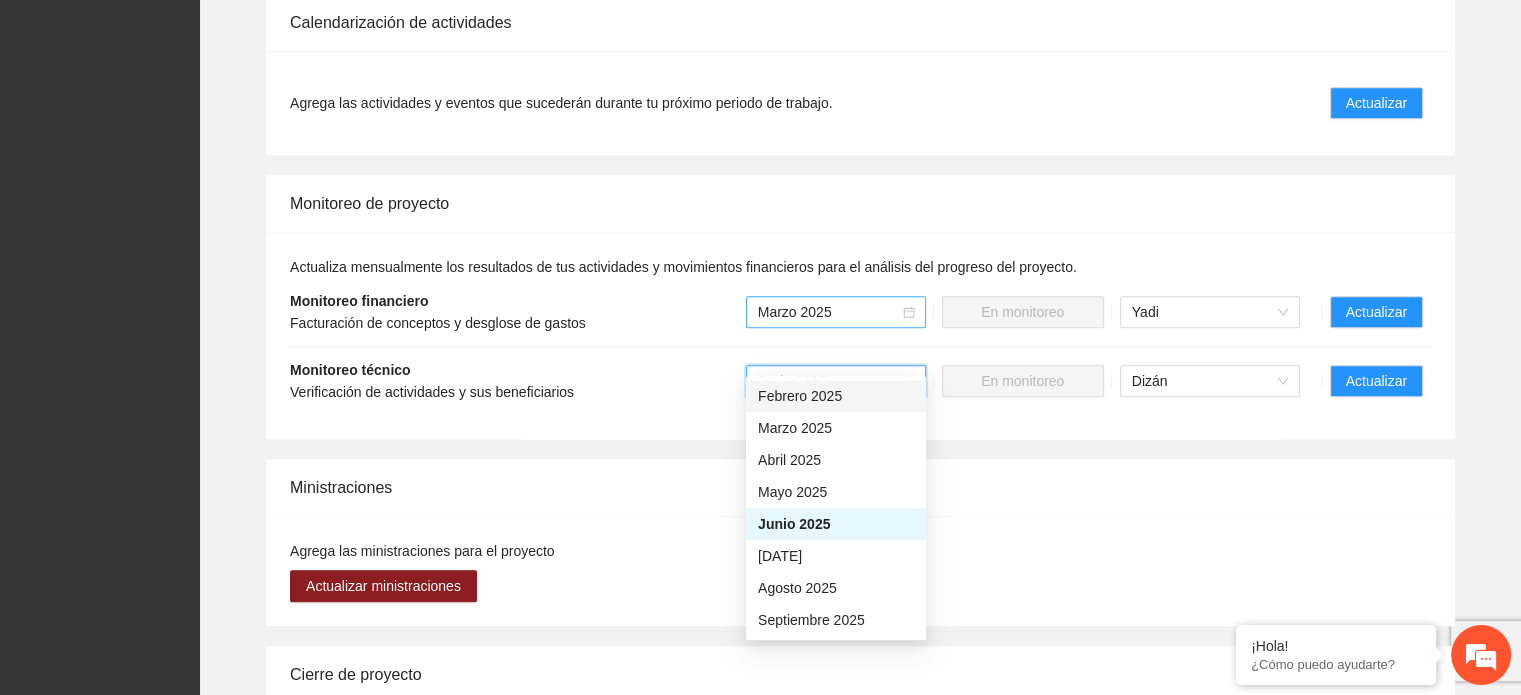 click on "Marzo 2025" at bounding box center [836, 312] 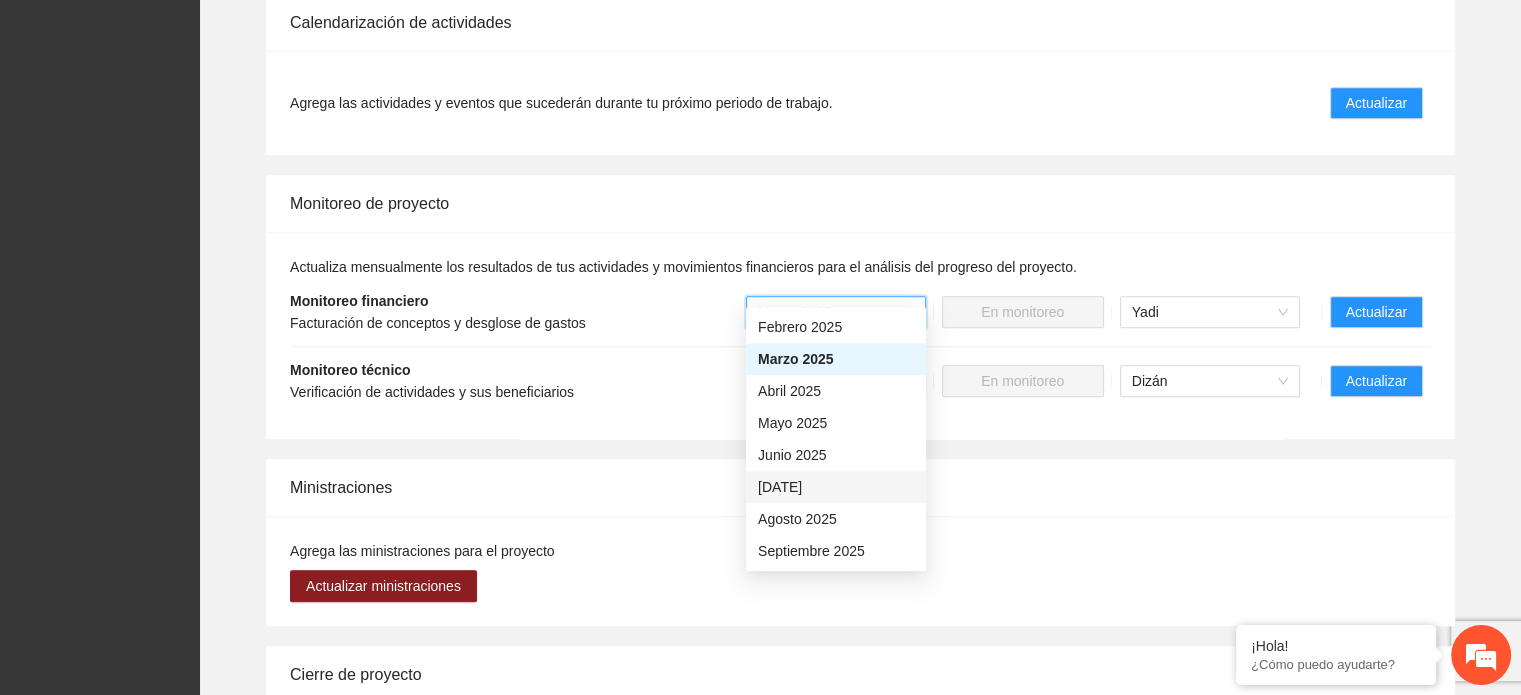 click on "[DATE]" at bounding box center (836, 487) 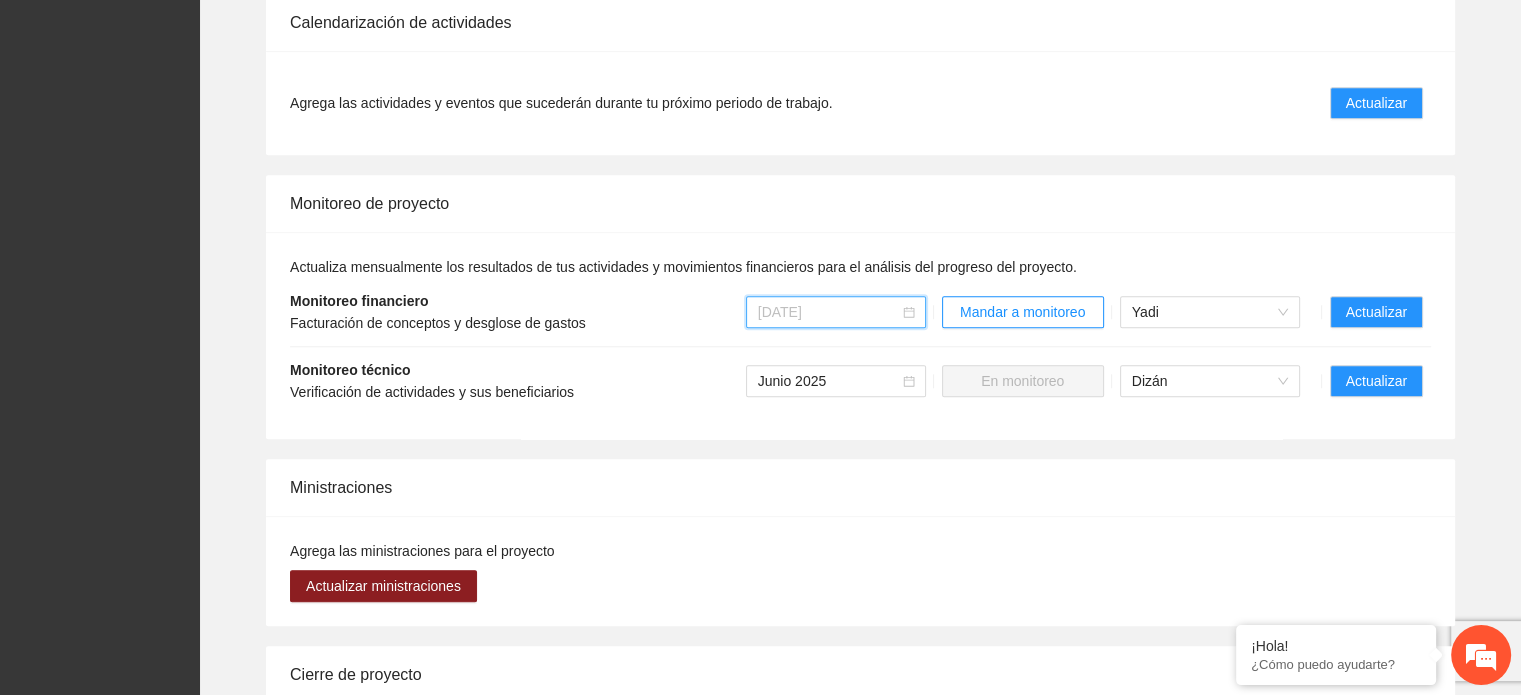 click on "[DATE]" at bounding box center [836, 312] 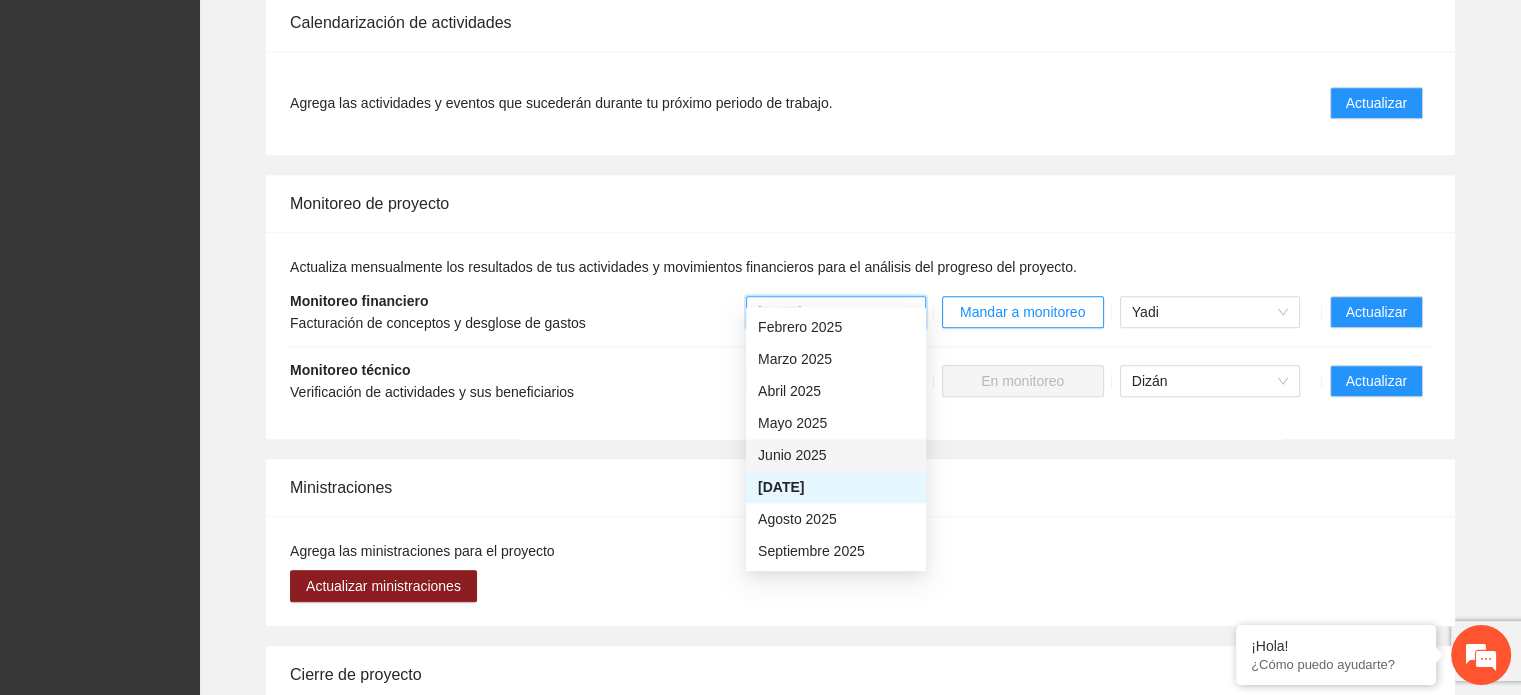 click on "Junio 2025" at bounding box center (836, 455) 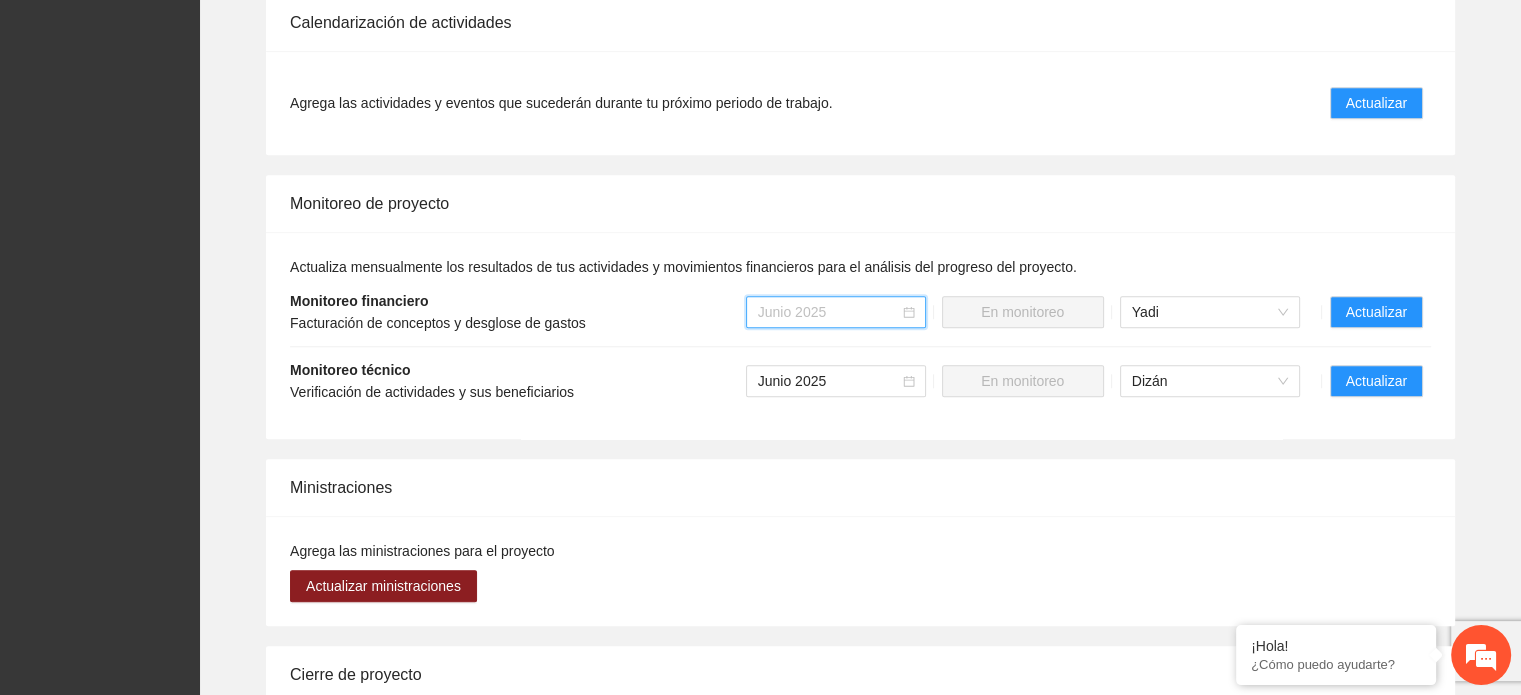 click on "Junio 2025" at bounding box center (836, 312) 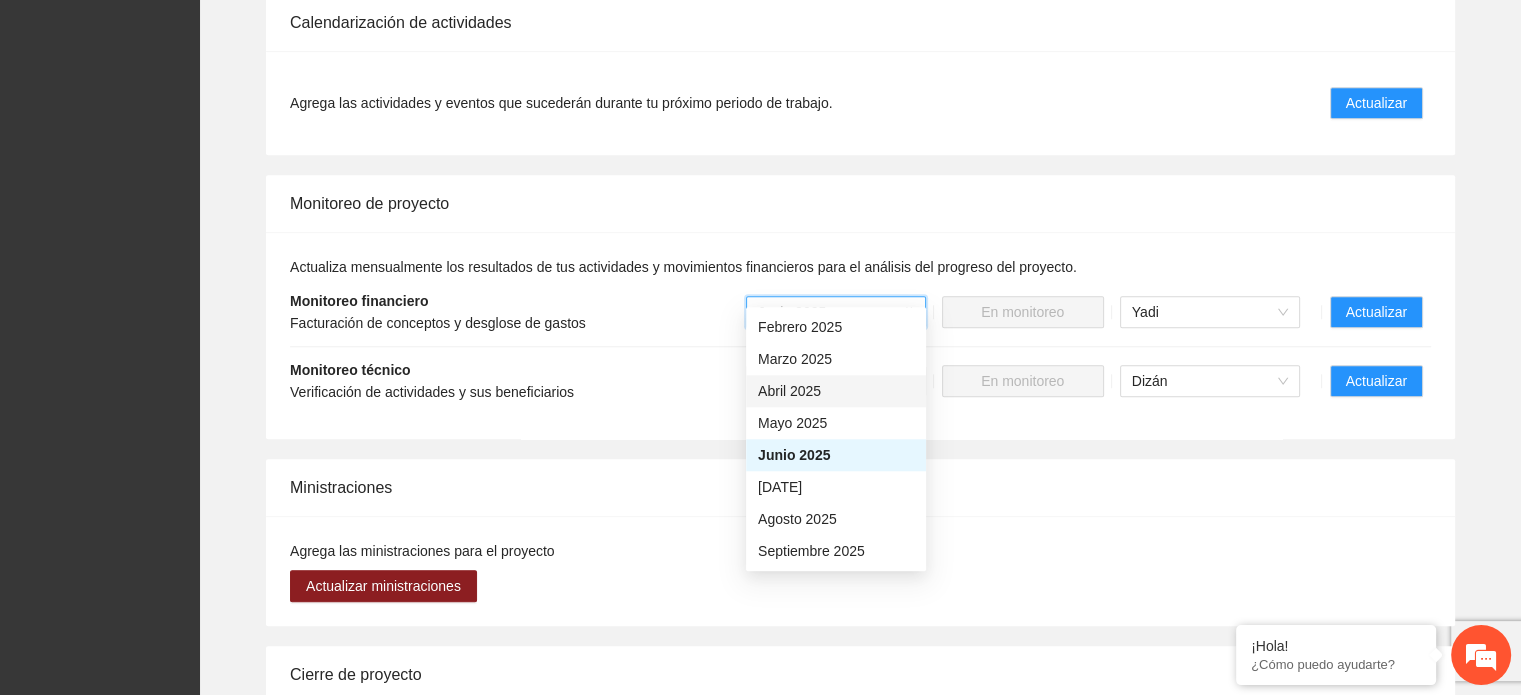 click on "Abril 2025" at bounding box center [836, 391] 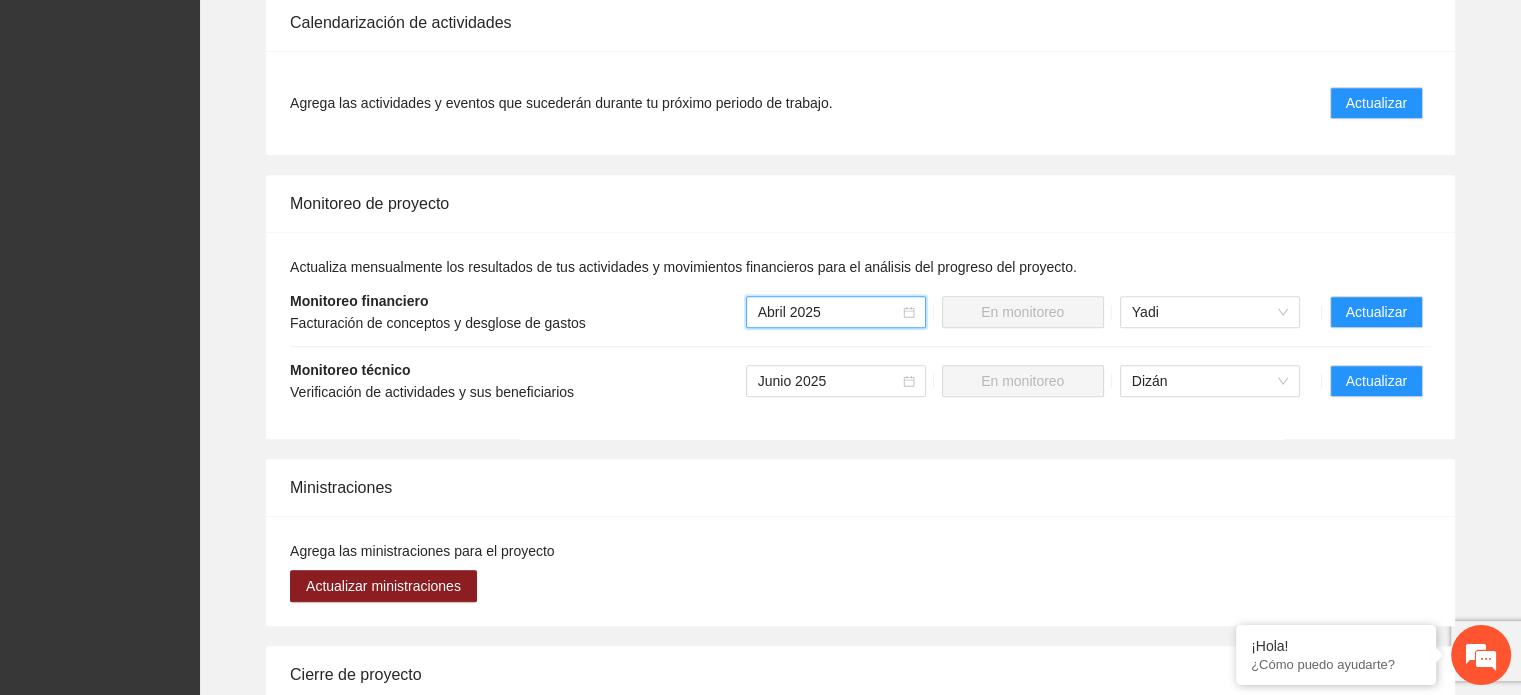 click on "Abril 2025" at bounding box center [836, 312] 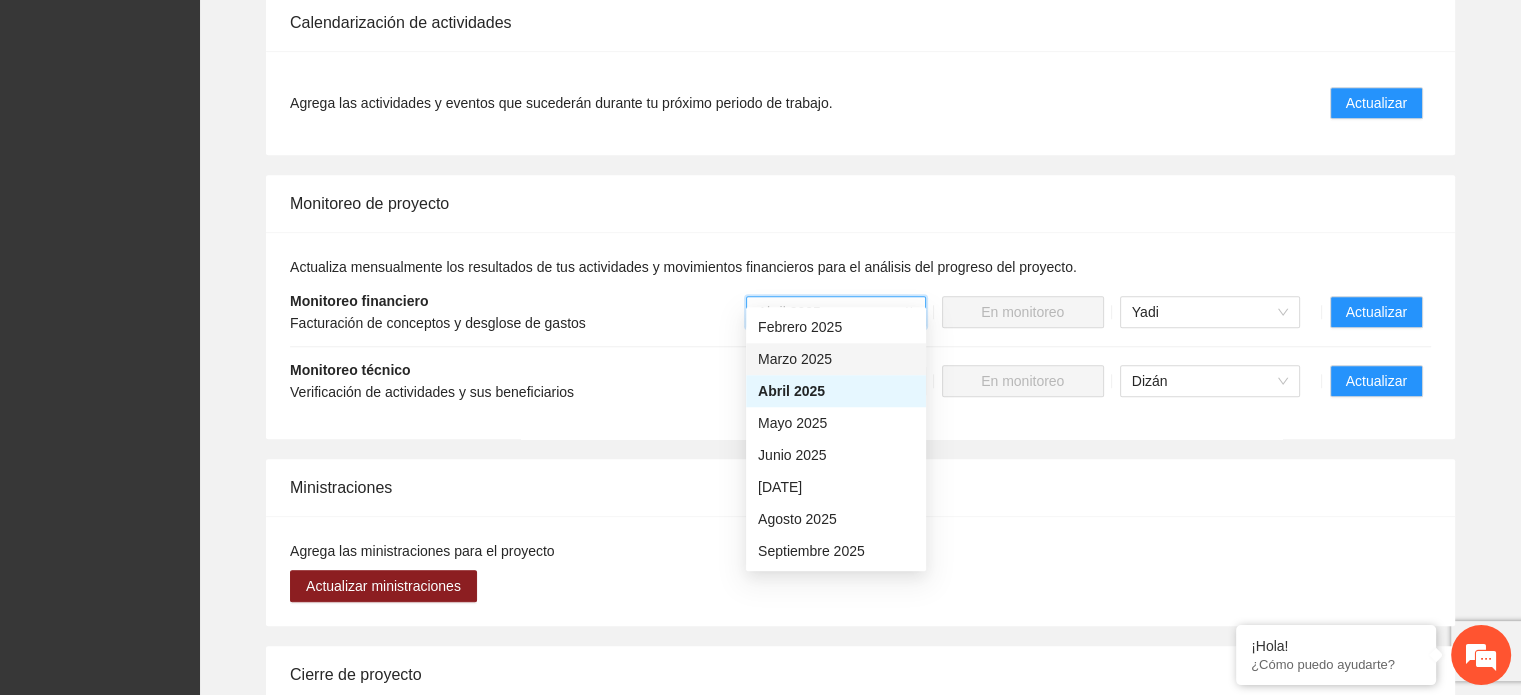 click on "Marzo 2025" at bounding box center (836, 359) 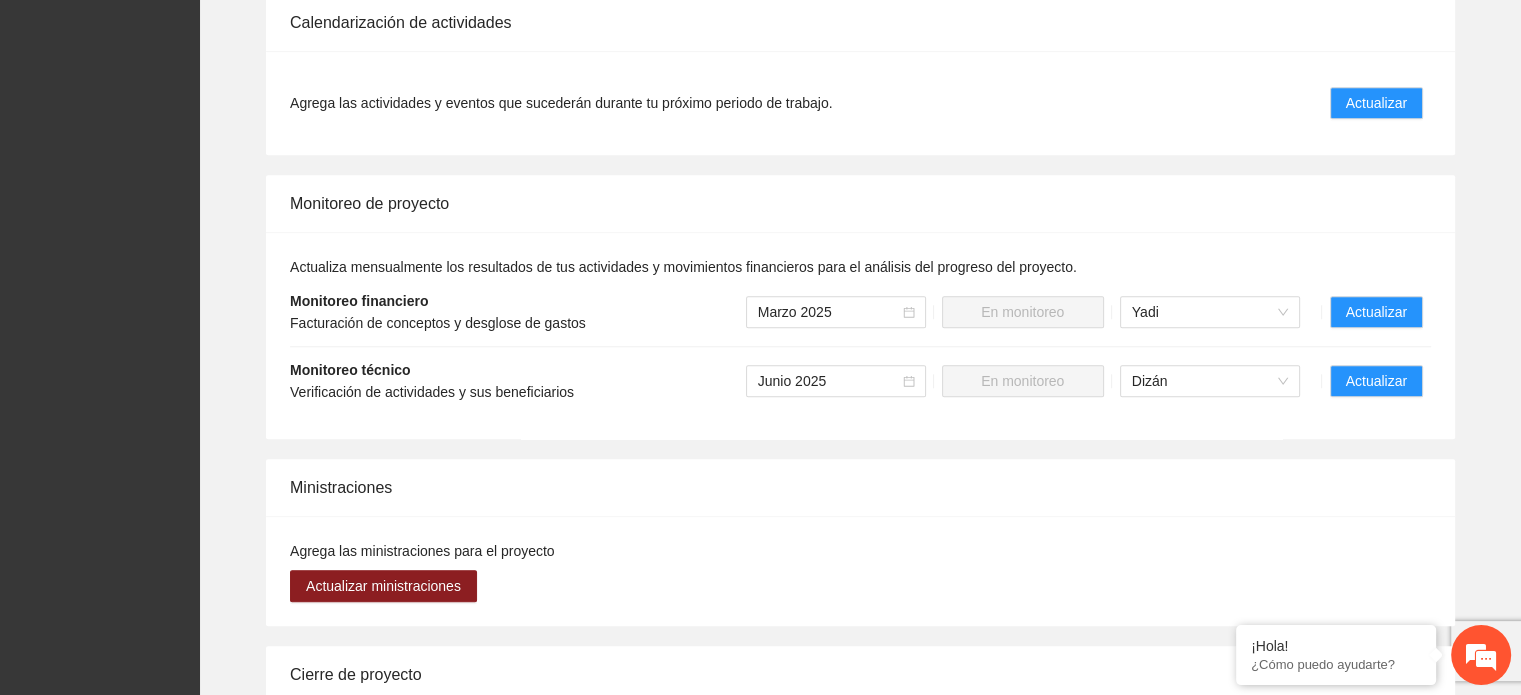 drag, startPoint x: 958, startPoint y: 400, endPoint x: 1148, endPoint y: 399, distance: 190.00262 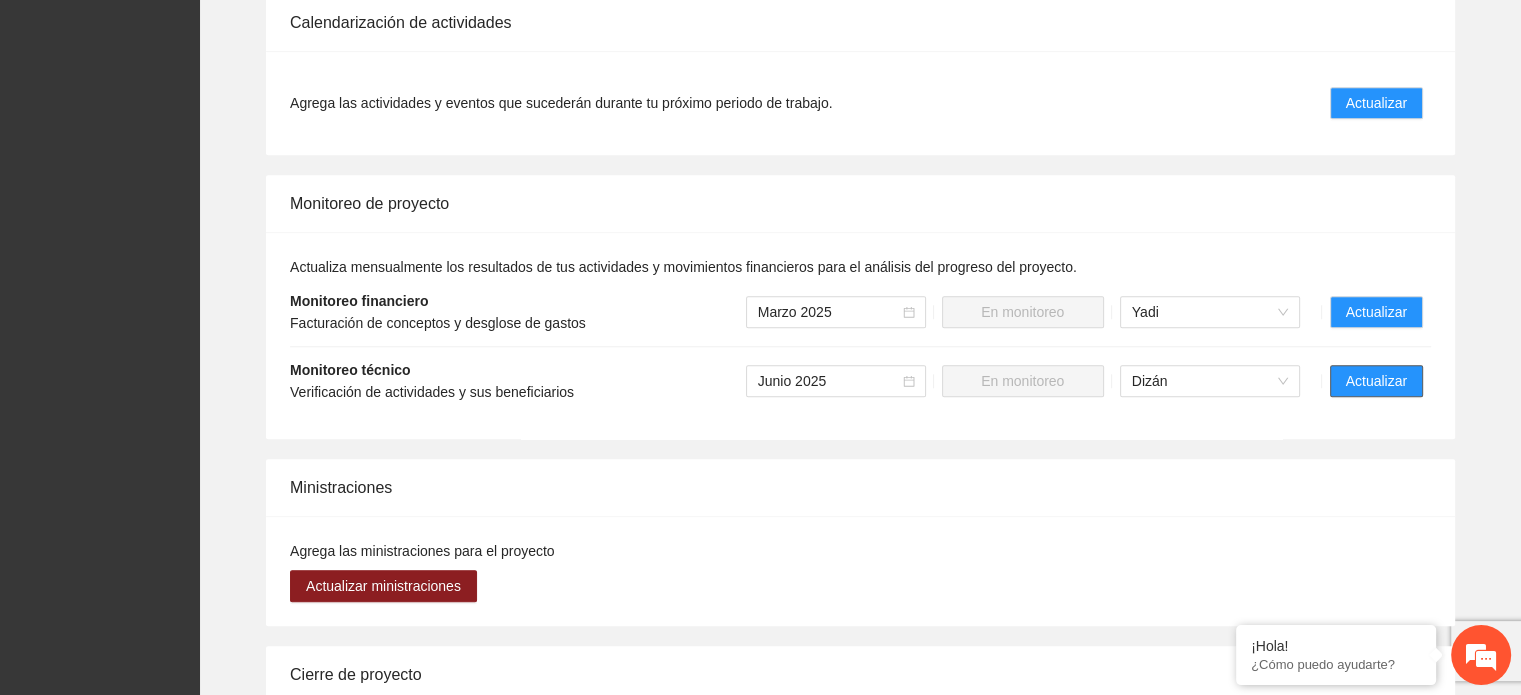 click on "Actualizar" at bounding box center (1376, 381) 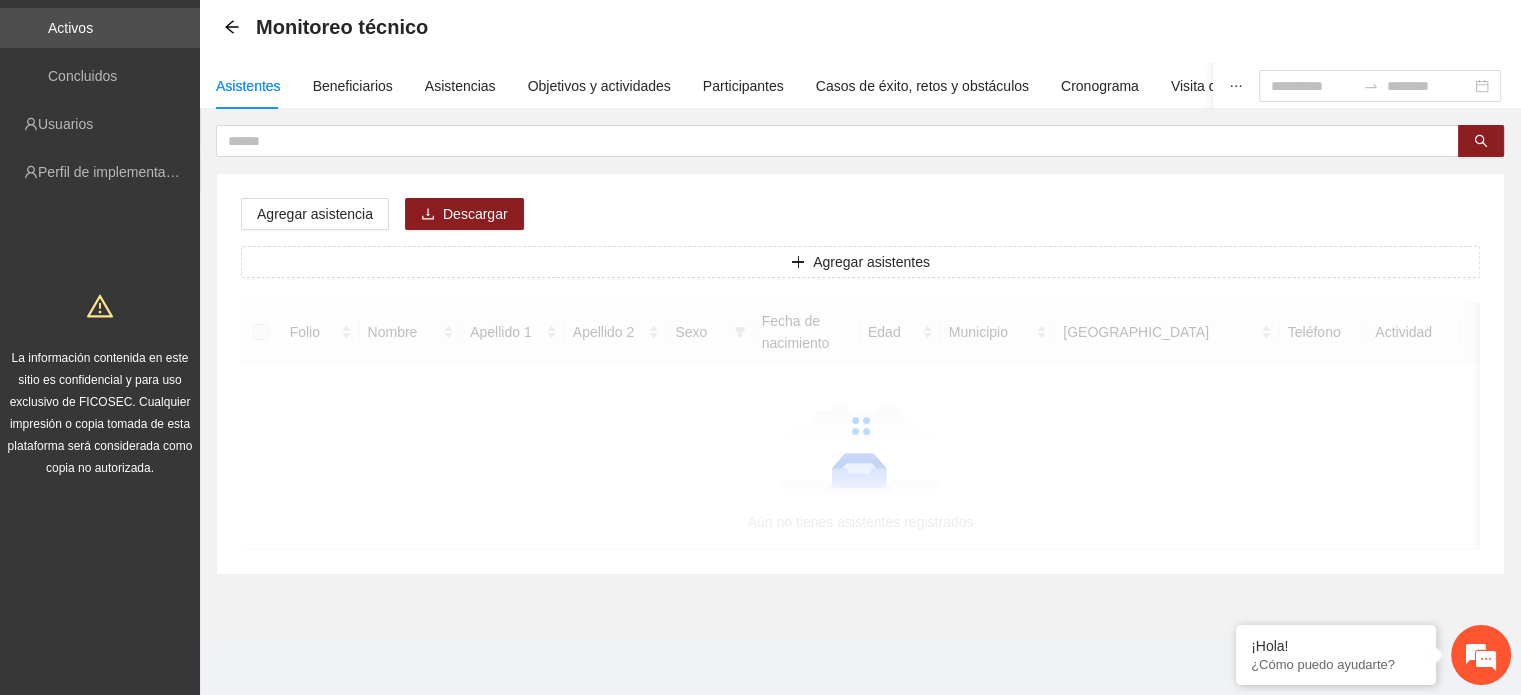 scroll, scrollTop: 0, scrollLeft: 0, axis: both 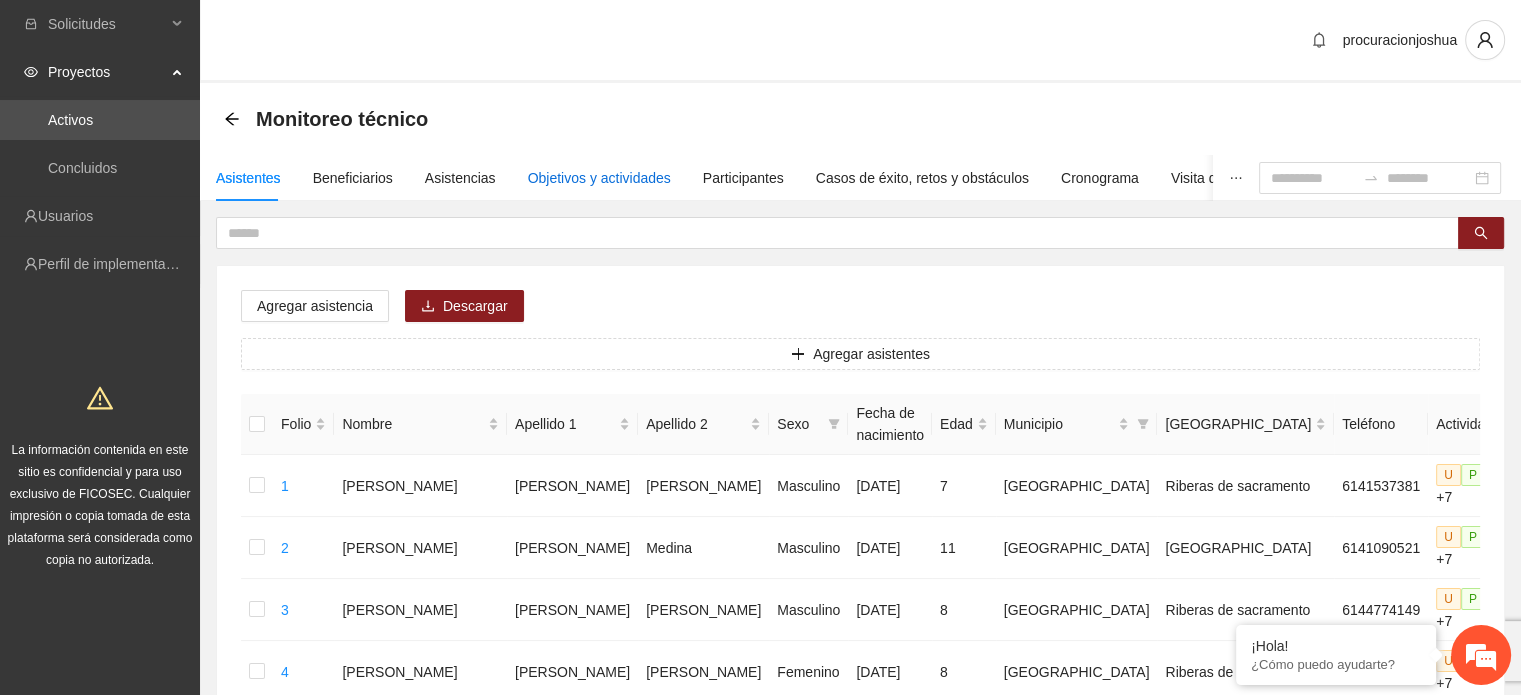click on "Objetivos y actividades" at bounding box center [599, 178] 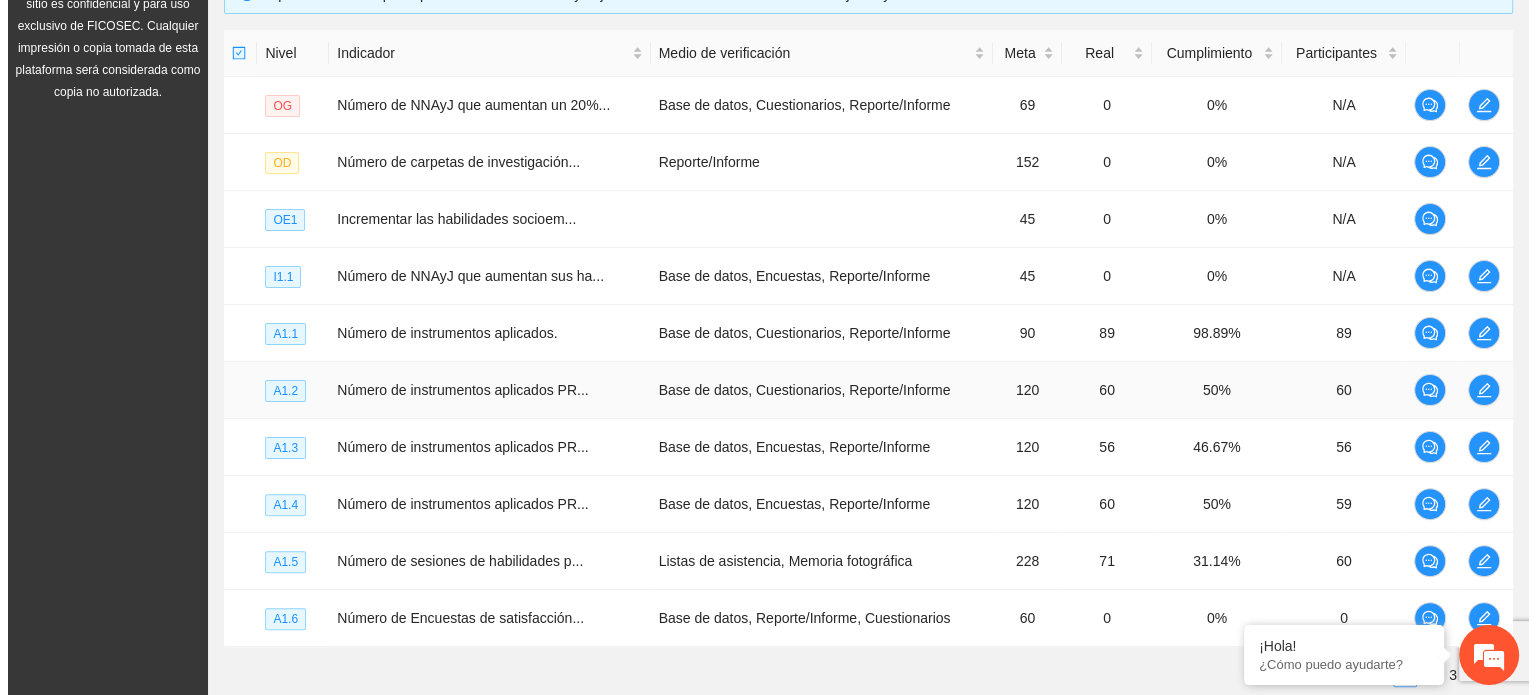 scroll, scrollTop: 608, scrollLeft: 0, axis: vertical 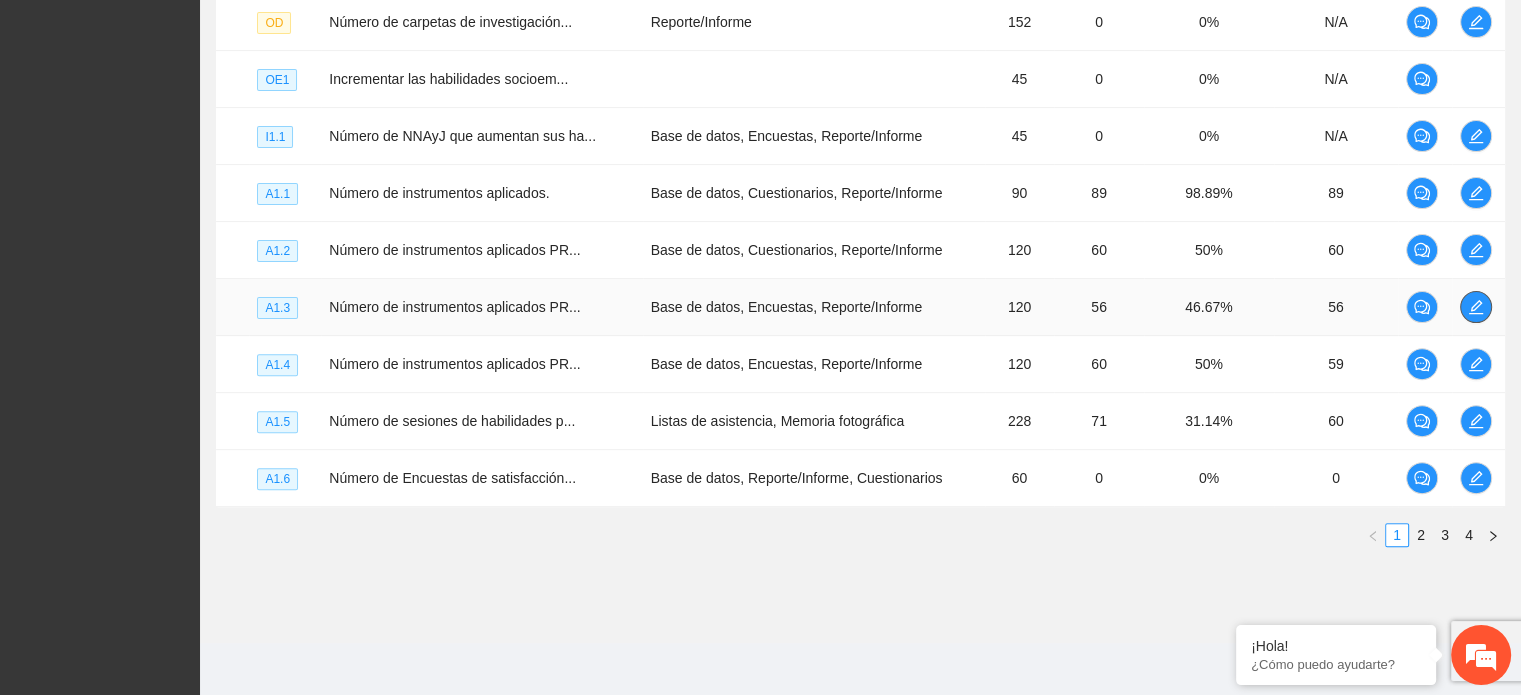 click 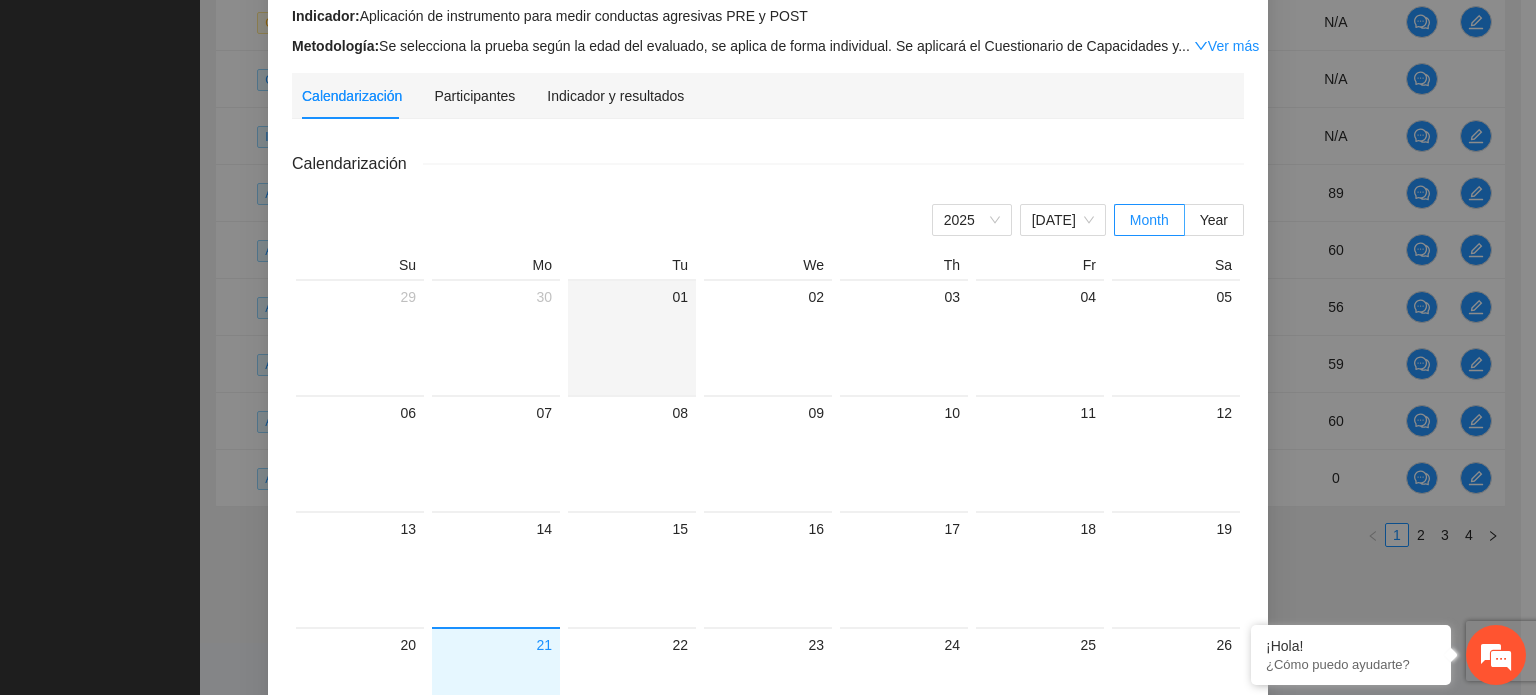 scroll, scrollTop: 182, scrollLeft: 0, axis: vertical 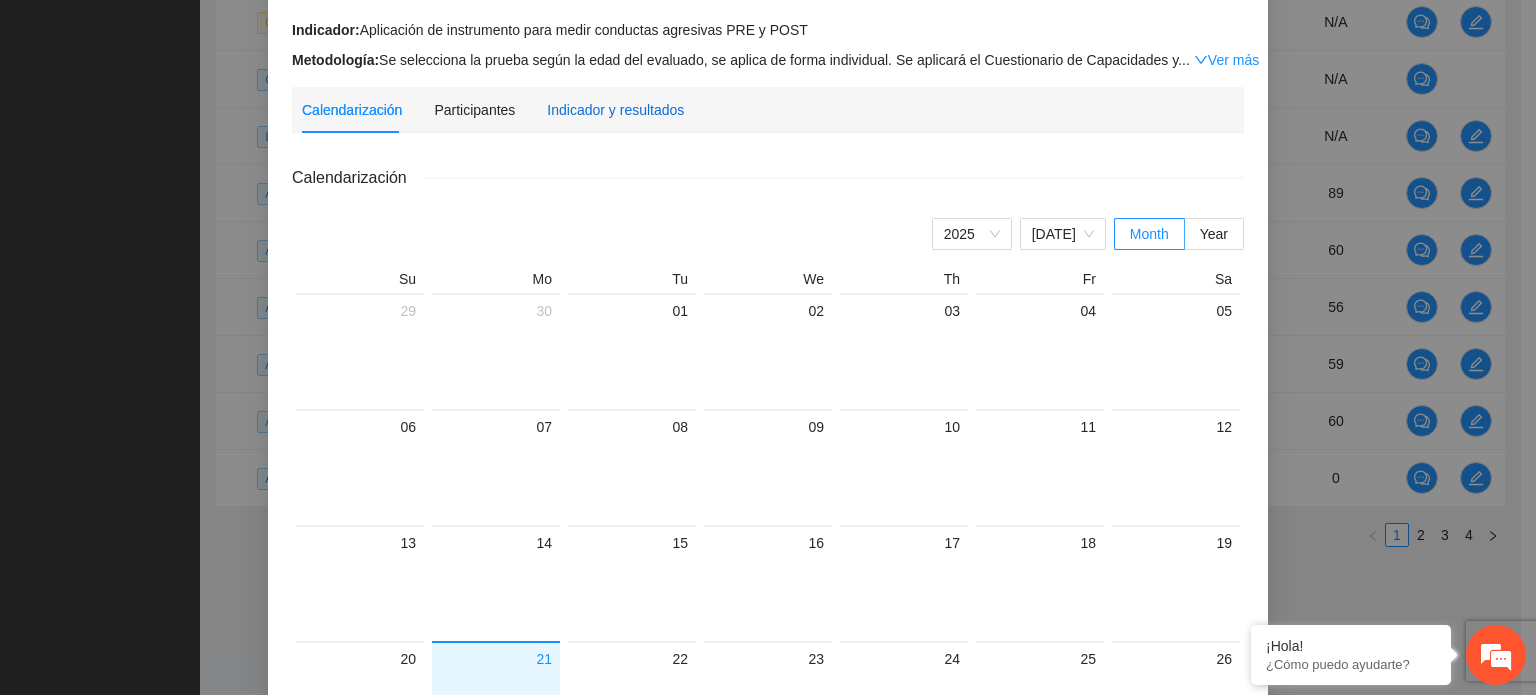 click on "Indicador y resultados" at bounding box center [615, 110] 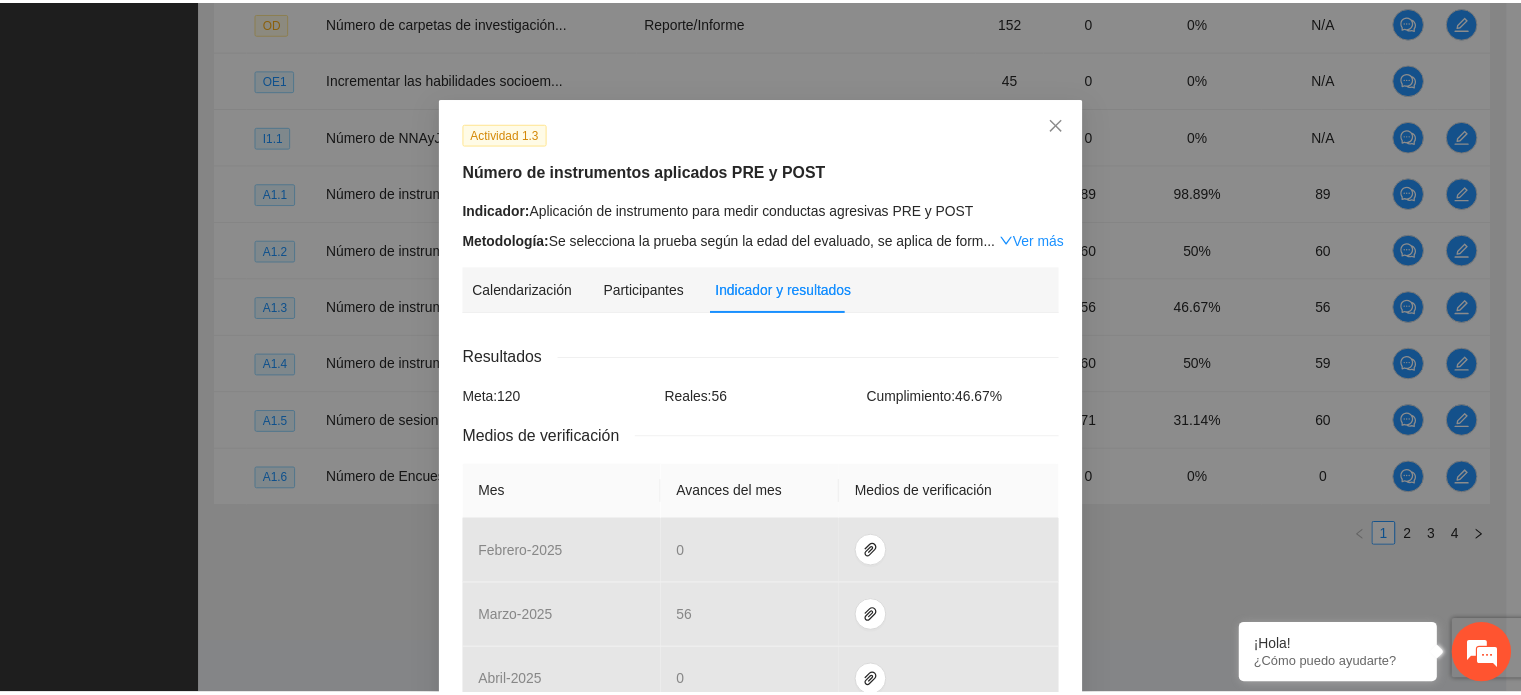 scroll, scrollTop: 0, scrollLeft: 0, axis: both 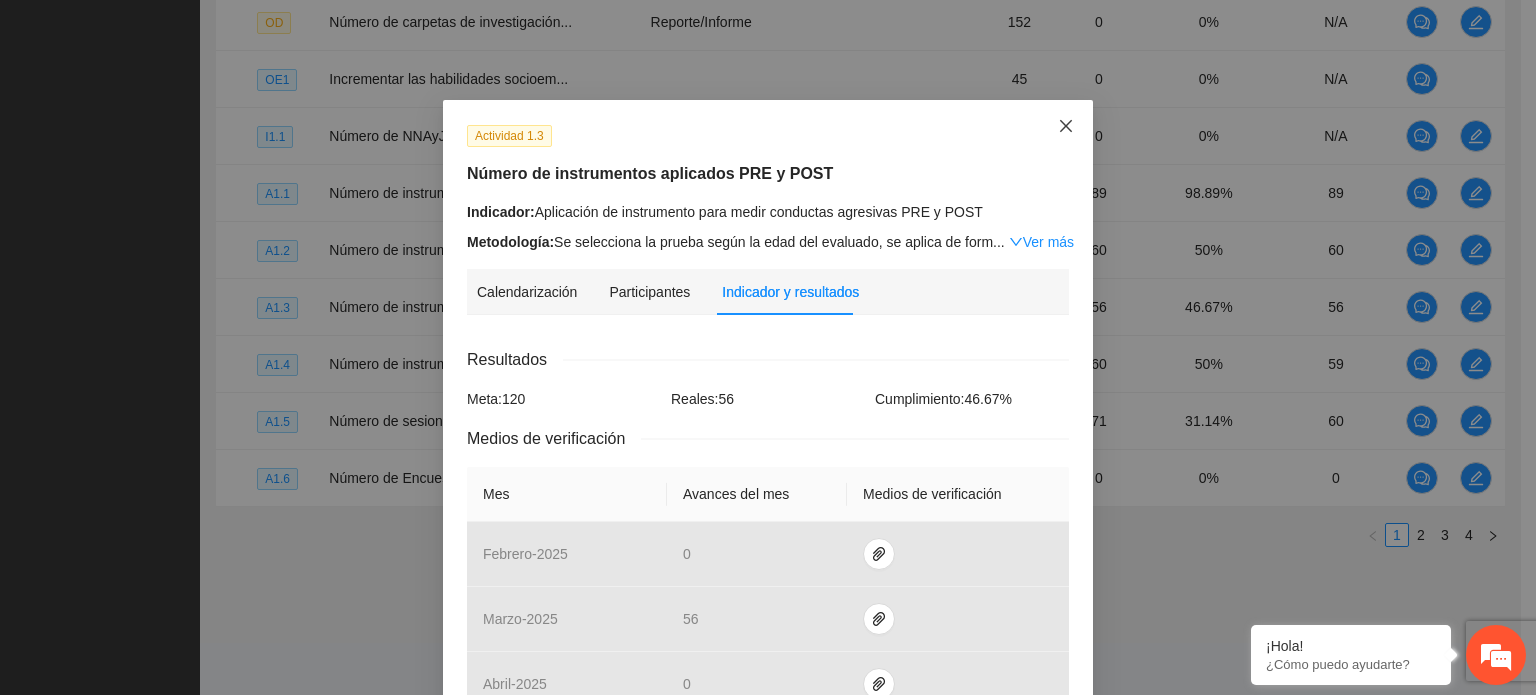 click 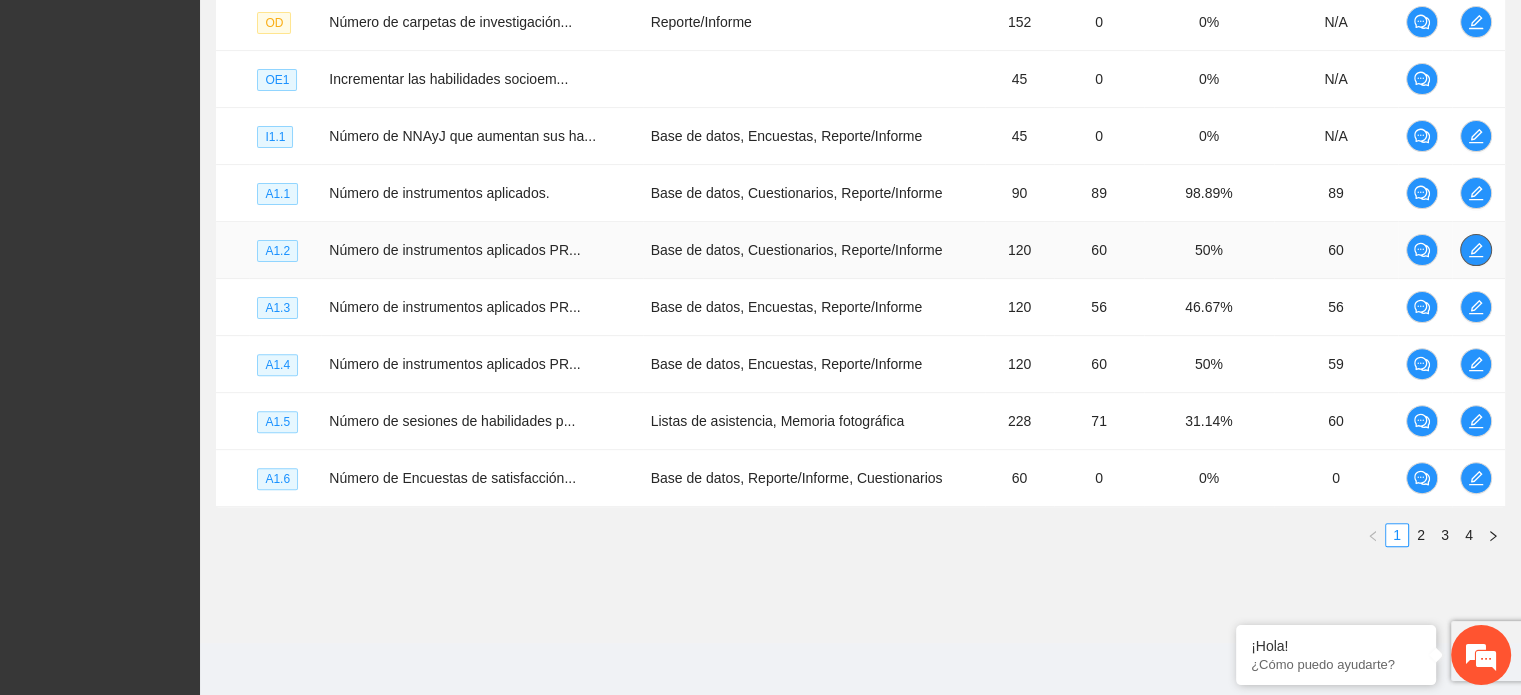 click 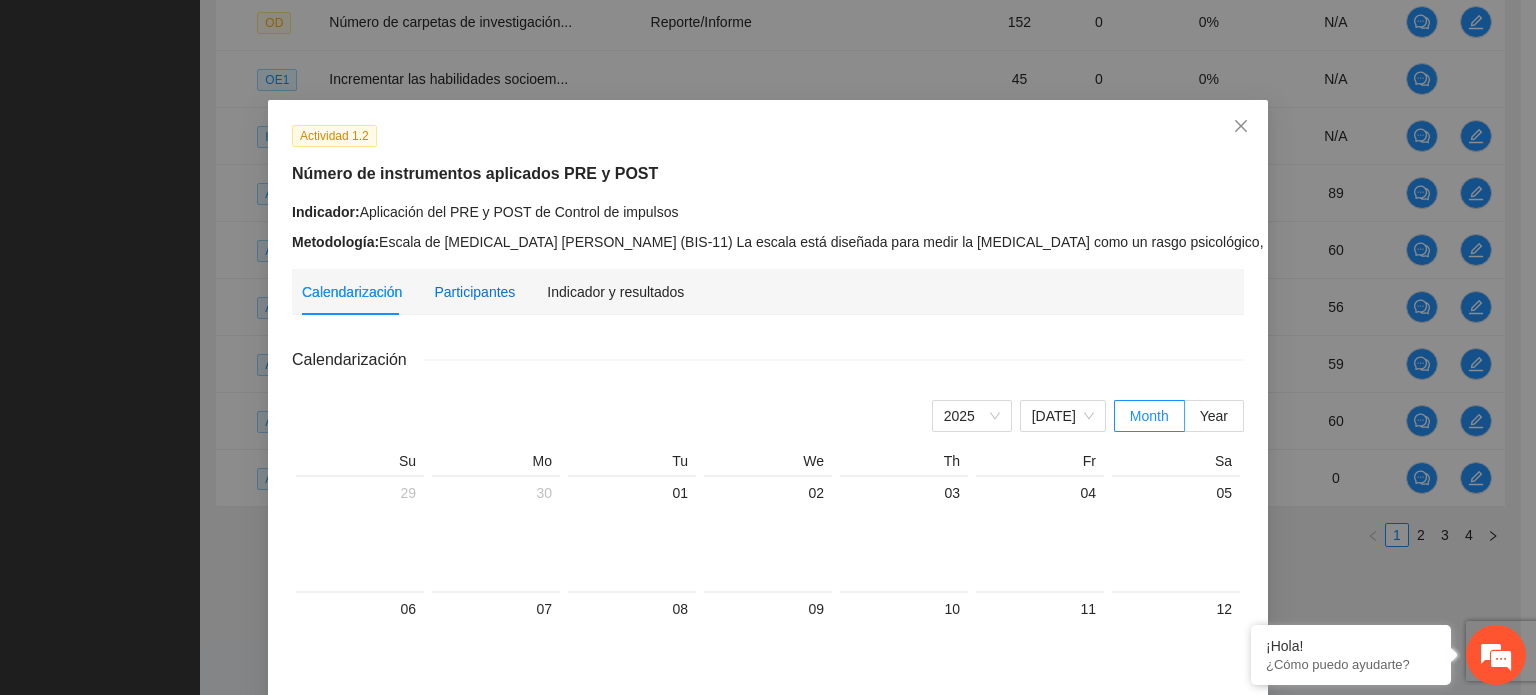 click on "Participantes" at bounding box center [474, 292] 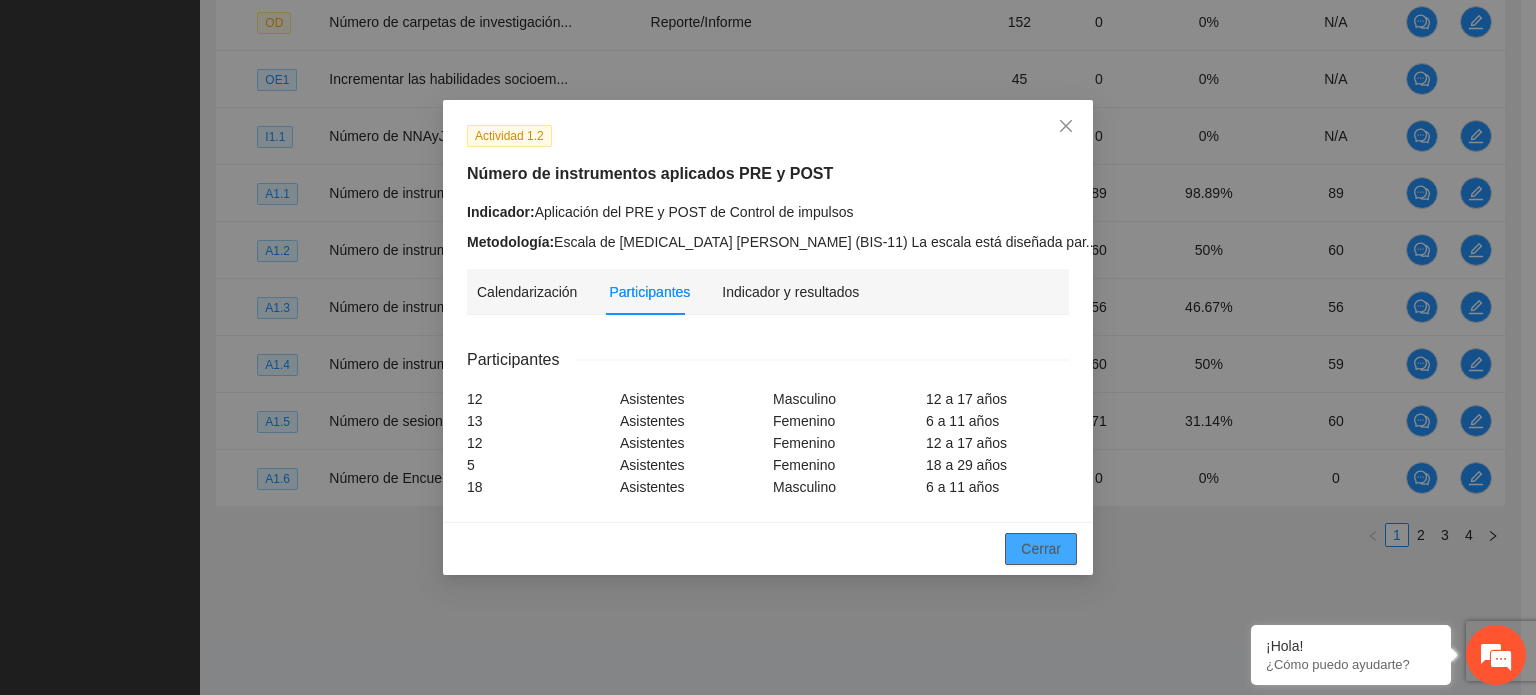 click on "Cerrar" at bounding box center [1041, 549] 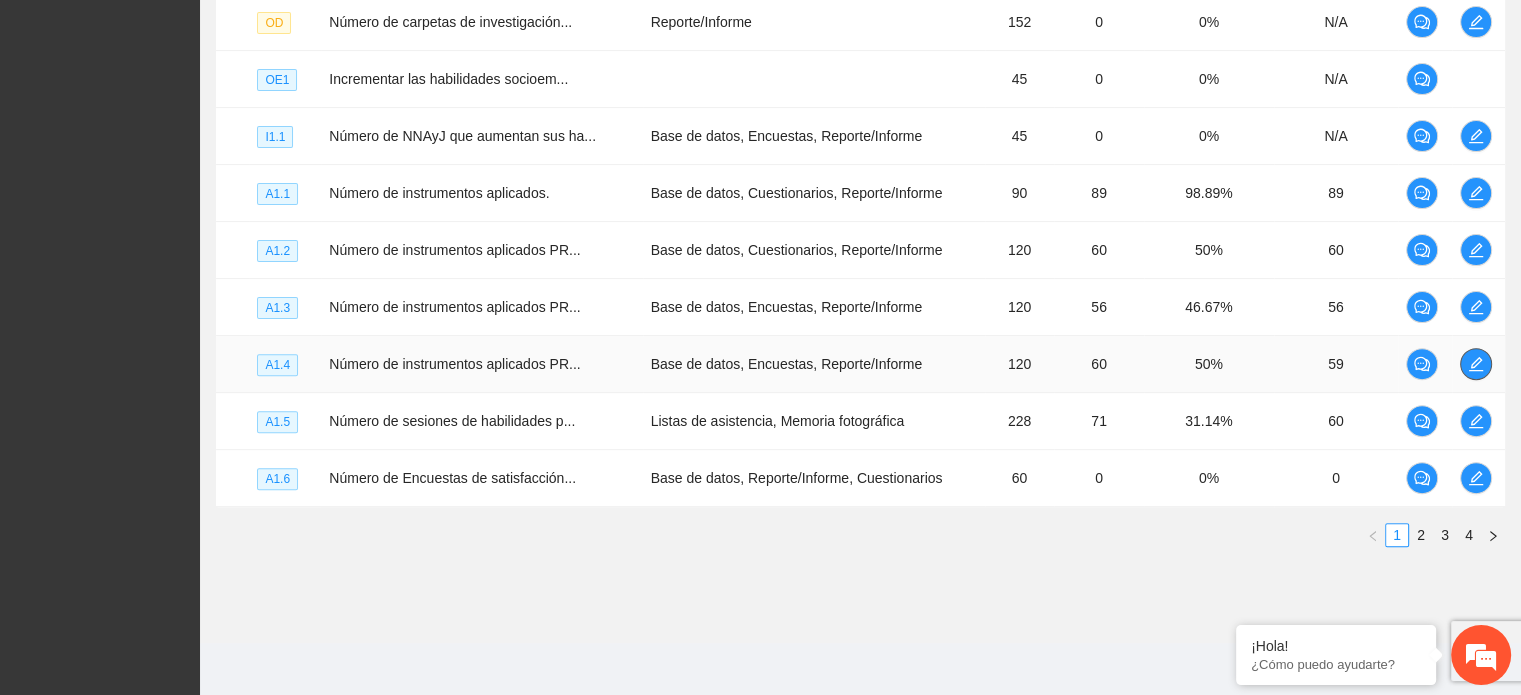 click 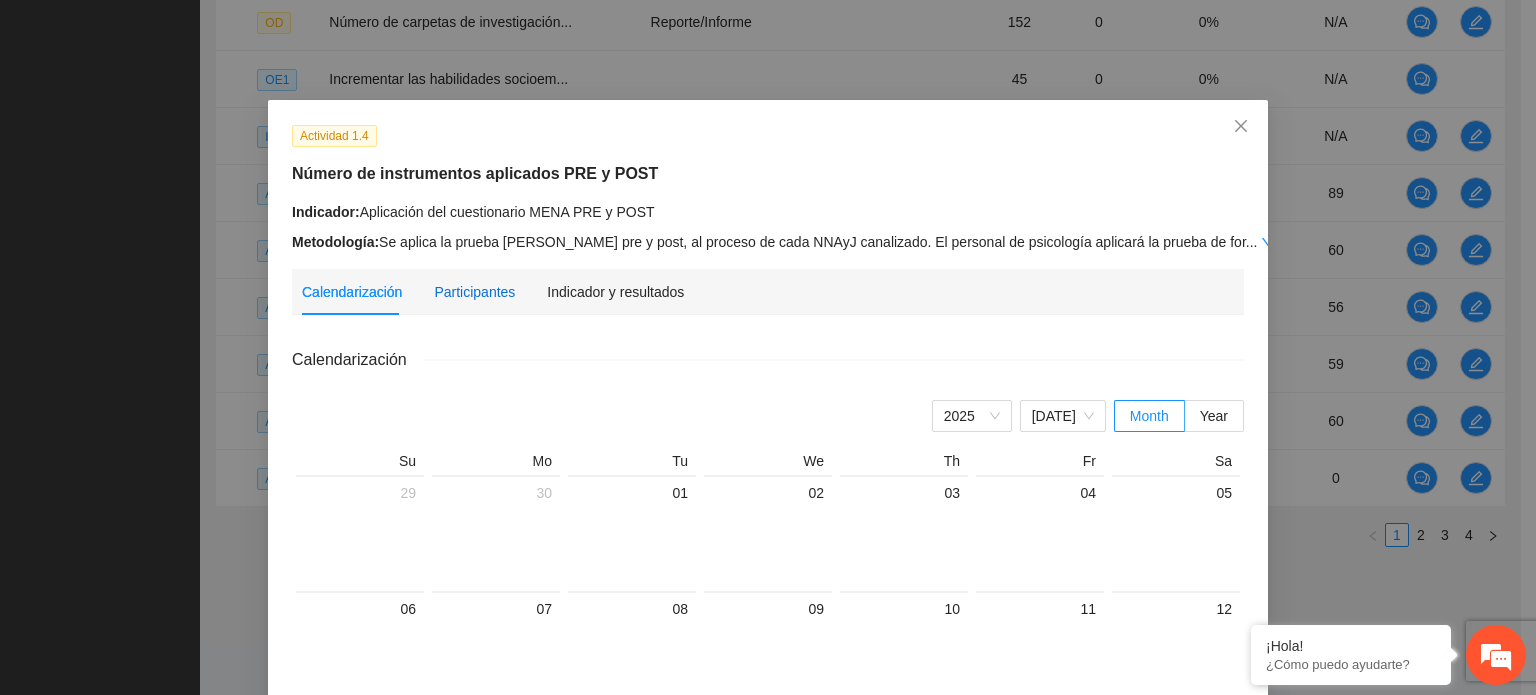 click on "Participantes" at bounding box center [474, 292] 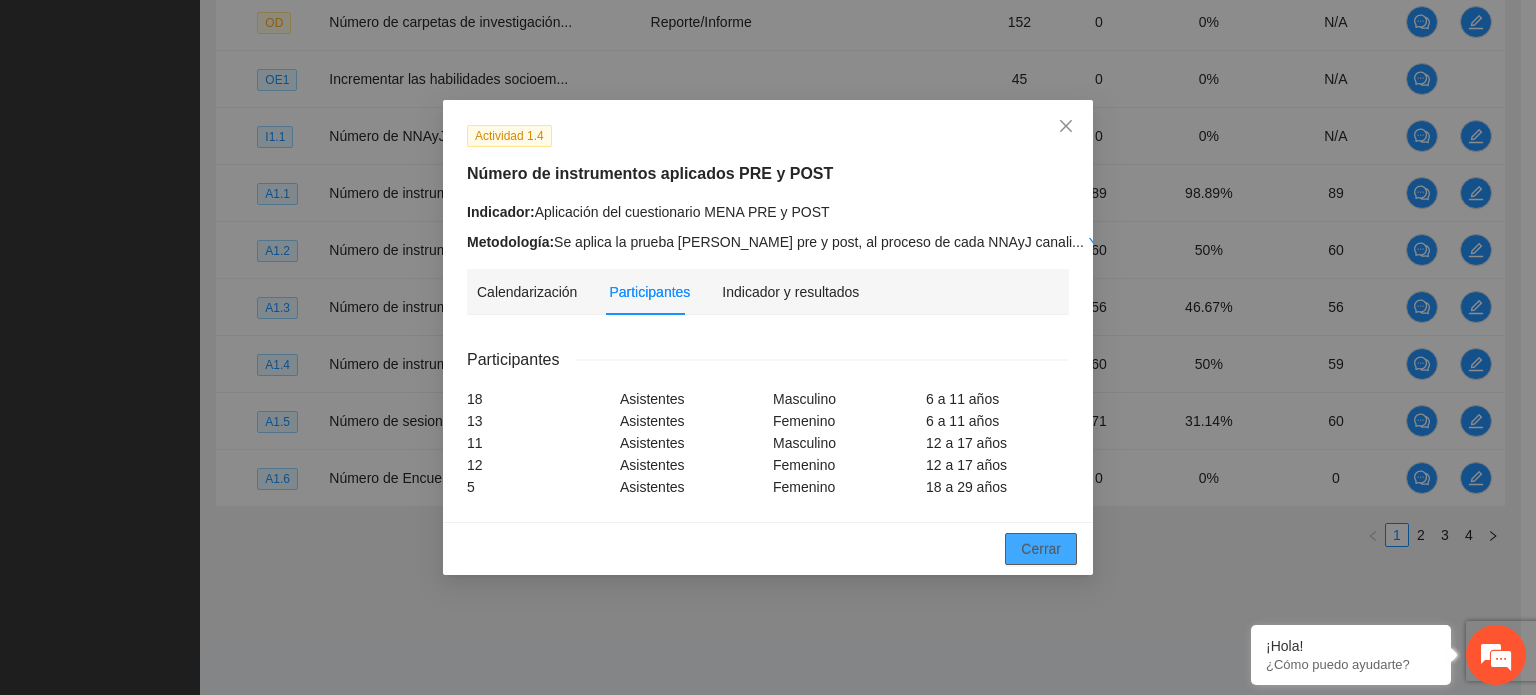 click on "Cerrar" at bounding box center (1041, 549) 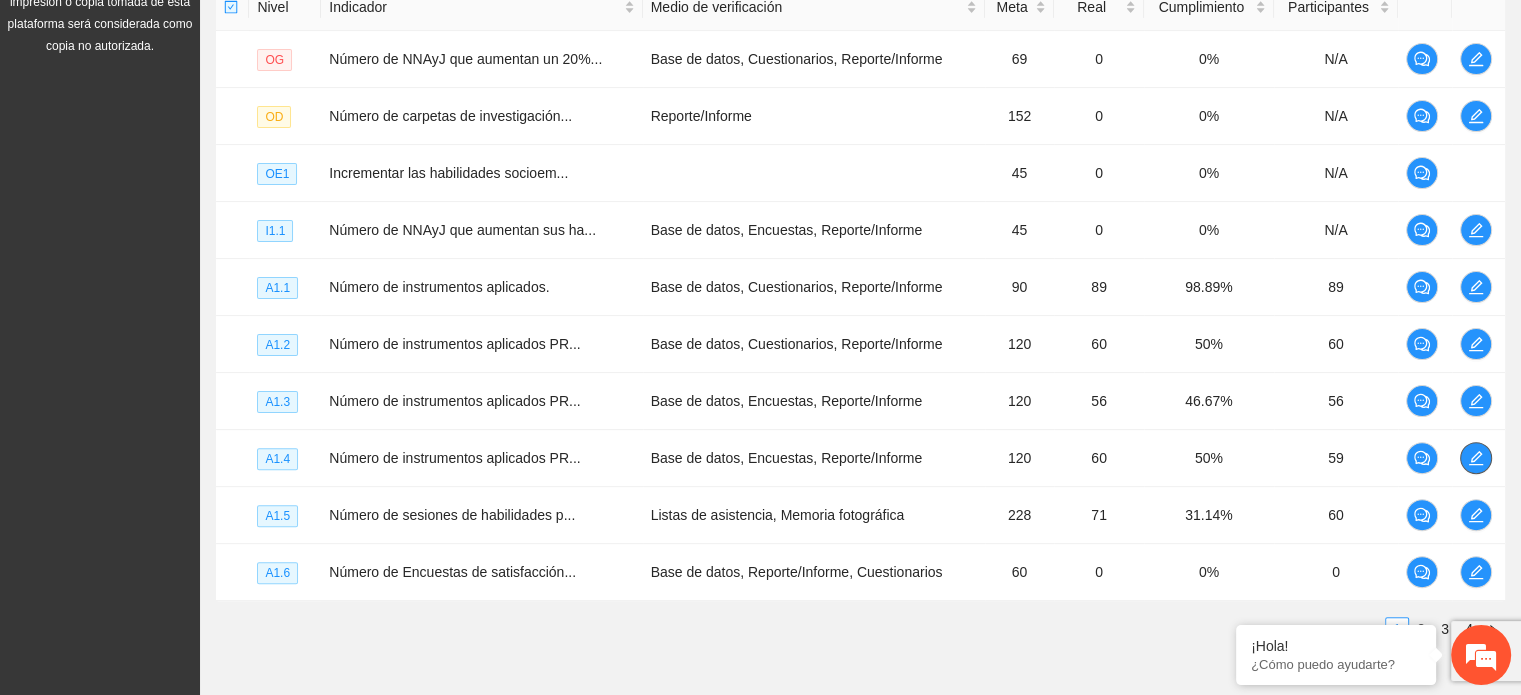scroll, scrollTop: 521, scrollLeft: 0, axis: vertical 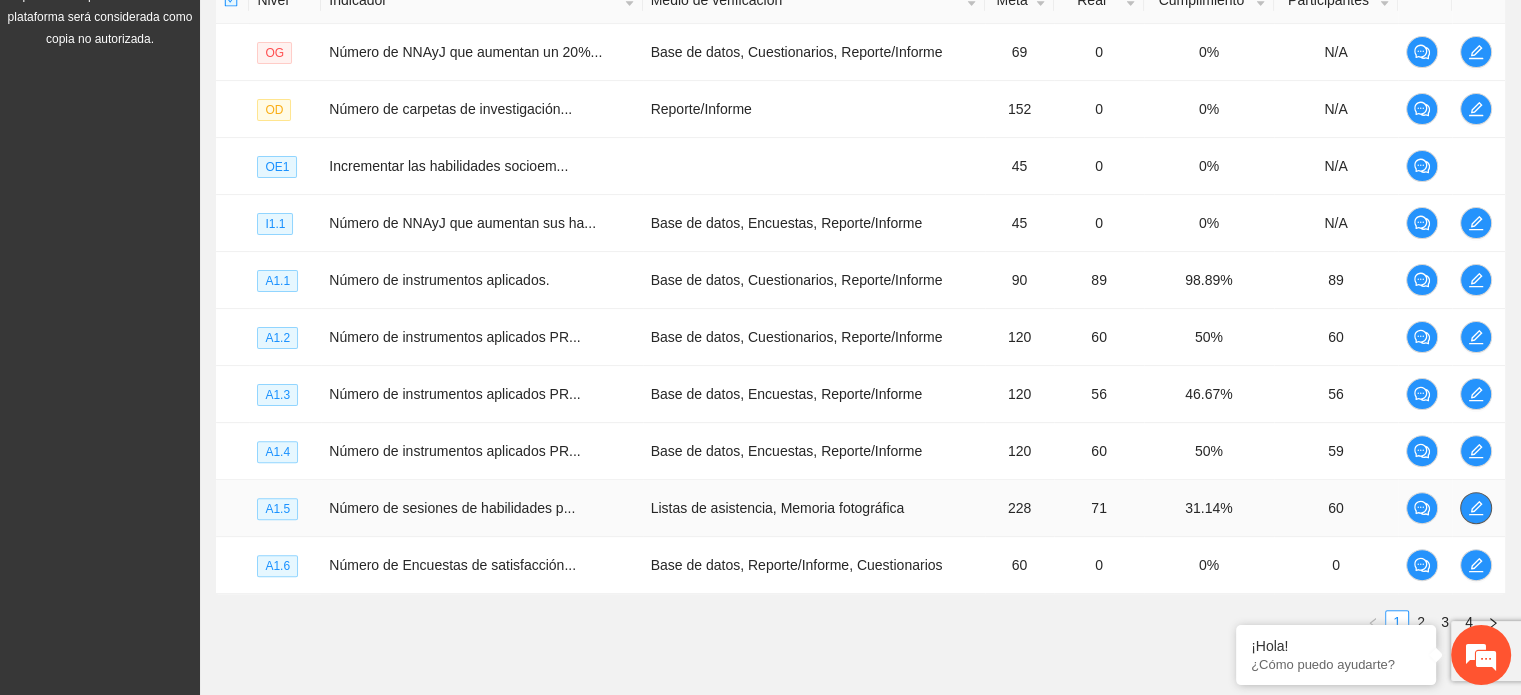 click 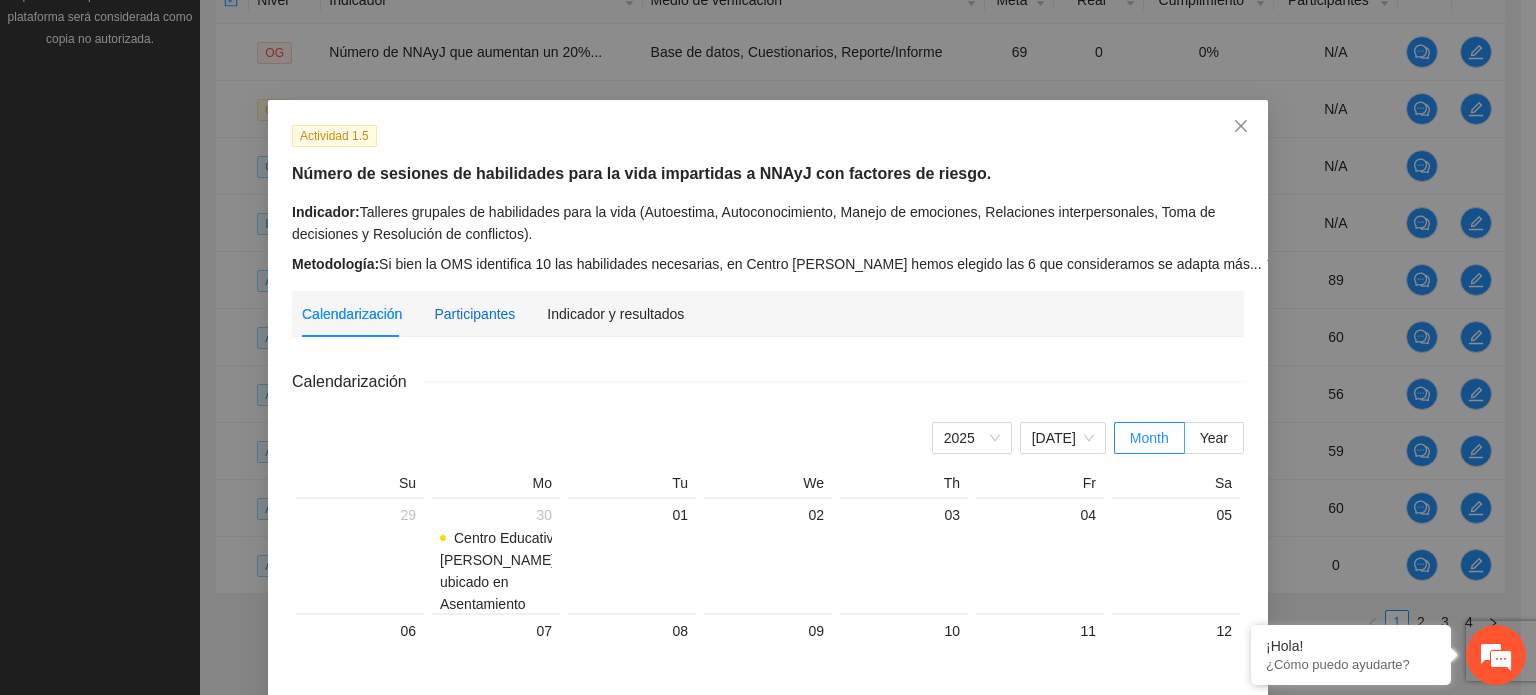 click on "Participantes" at bounding box center [474, 314] 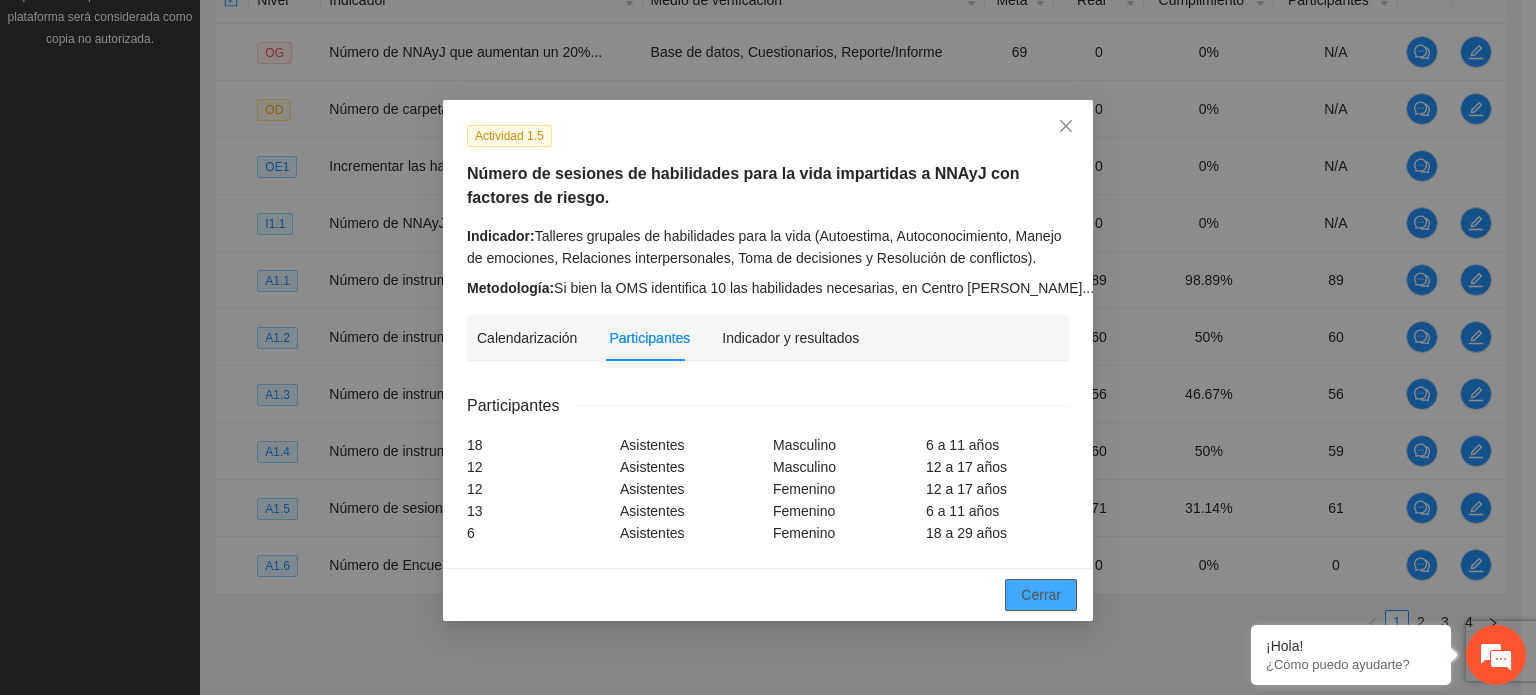 click on "Cerrar" at bounding box center [1041, 595] 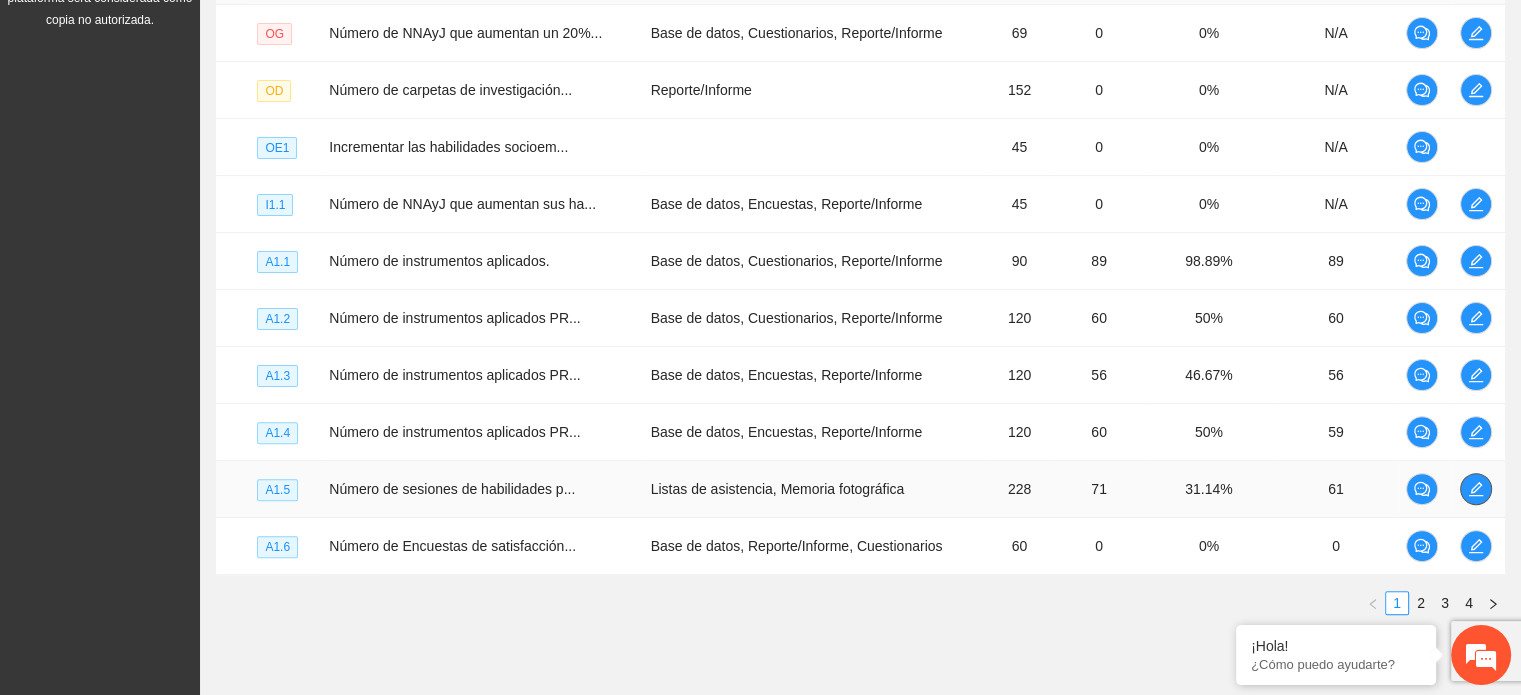 scroll, scrollTop: 608, scrollLeft: 0, axis: vertical 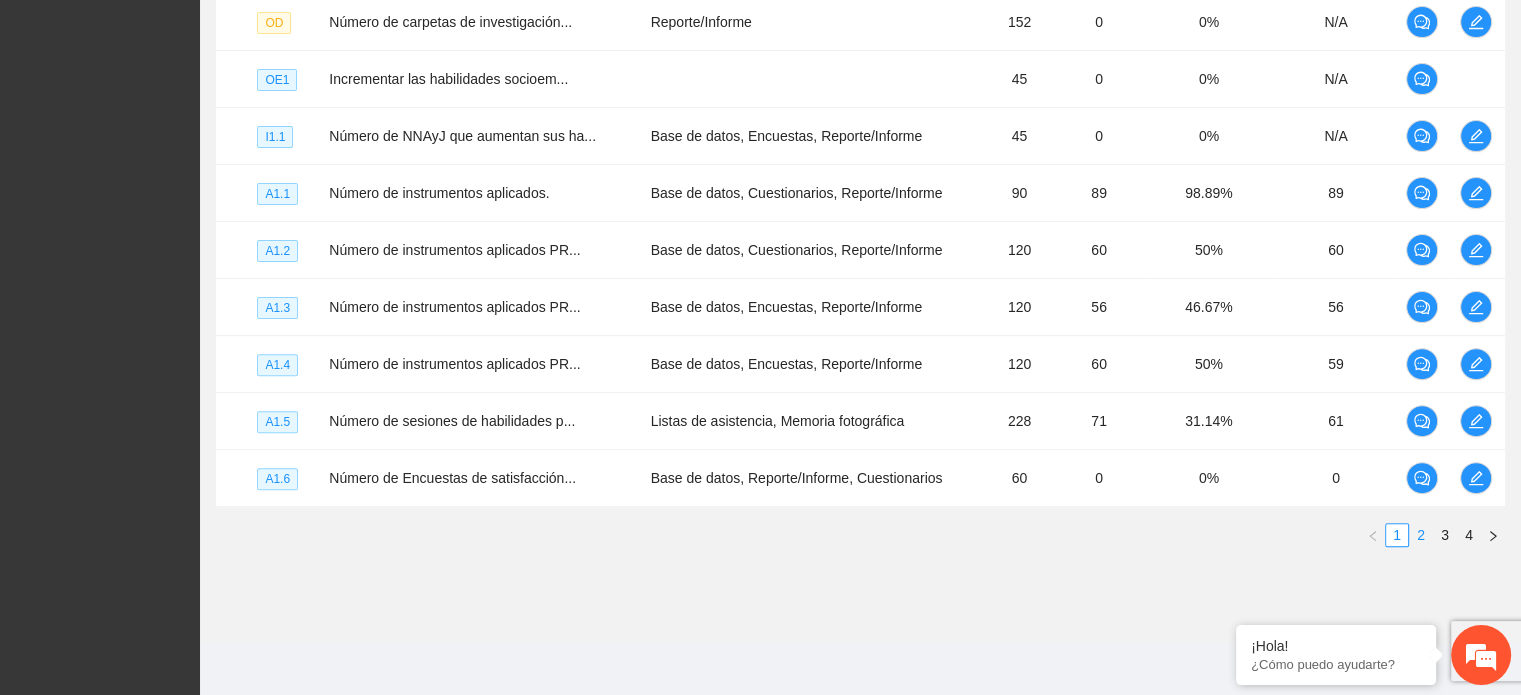 click on "2" at bounding box center (1421, 535) 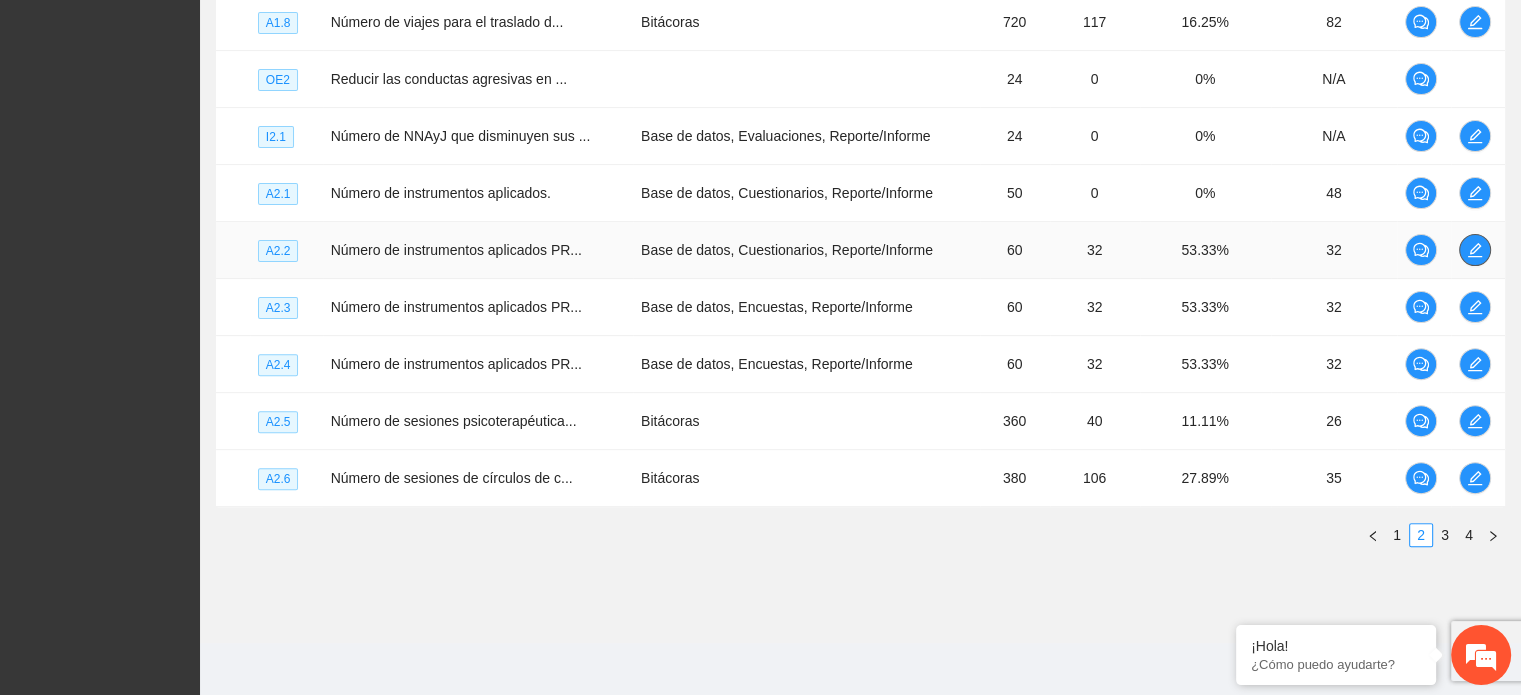 click 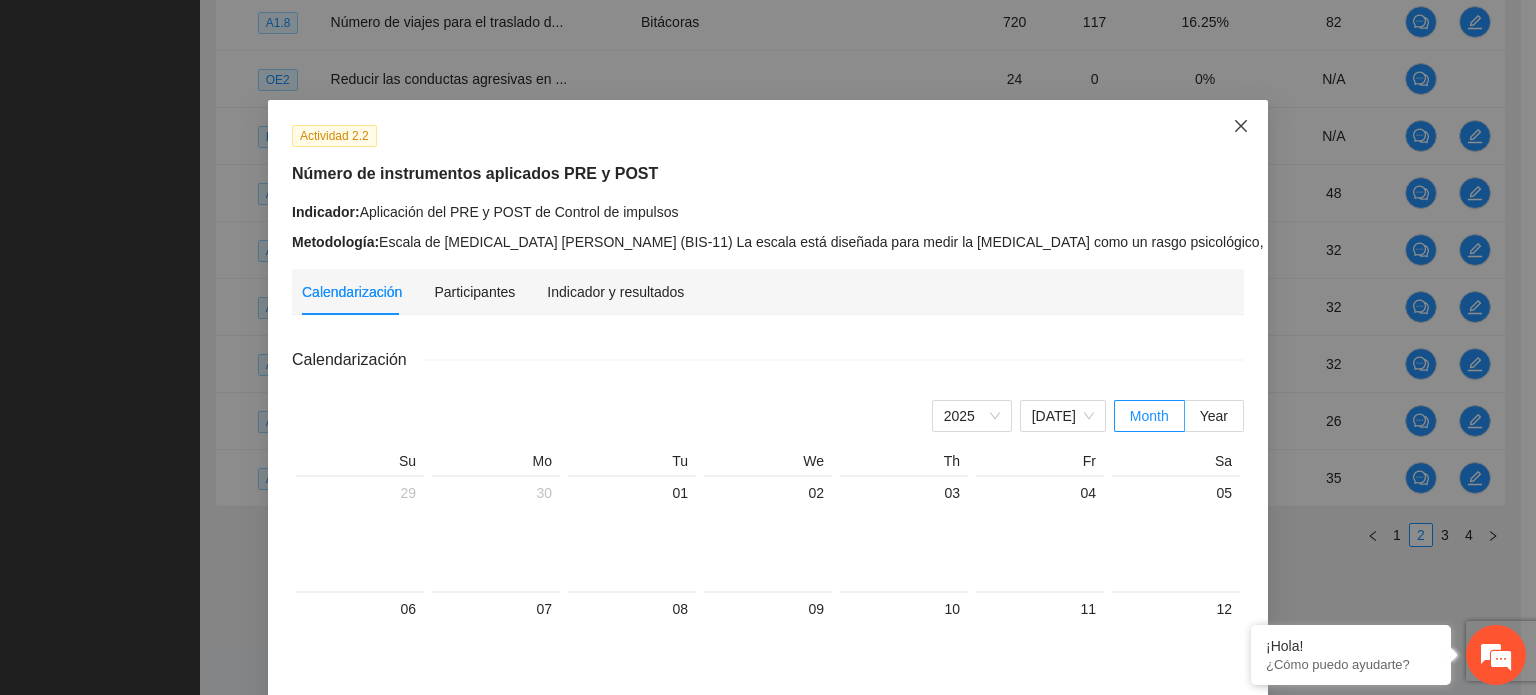 click 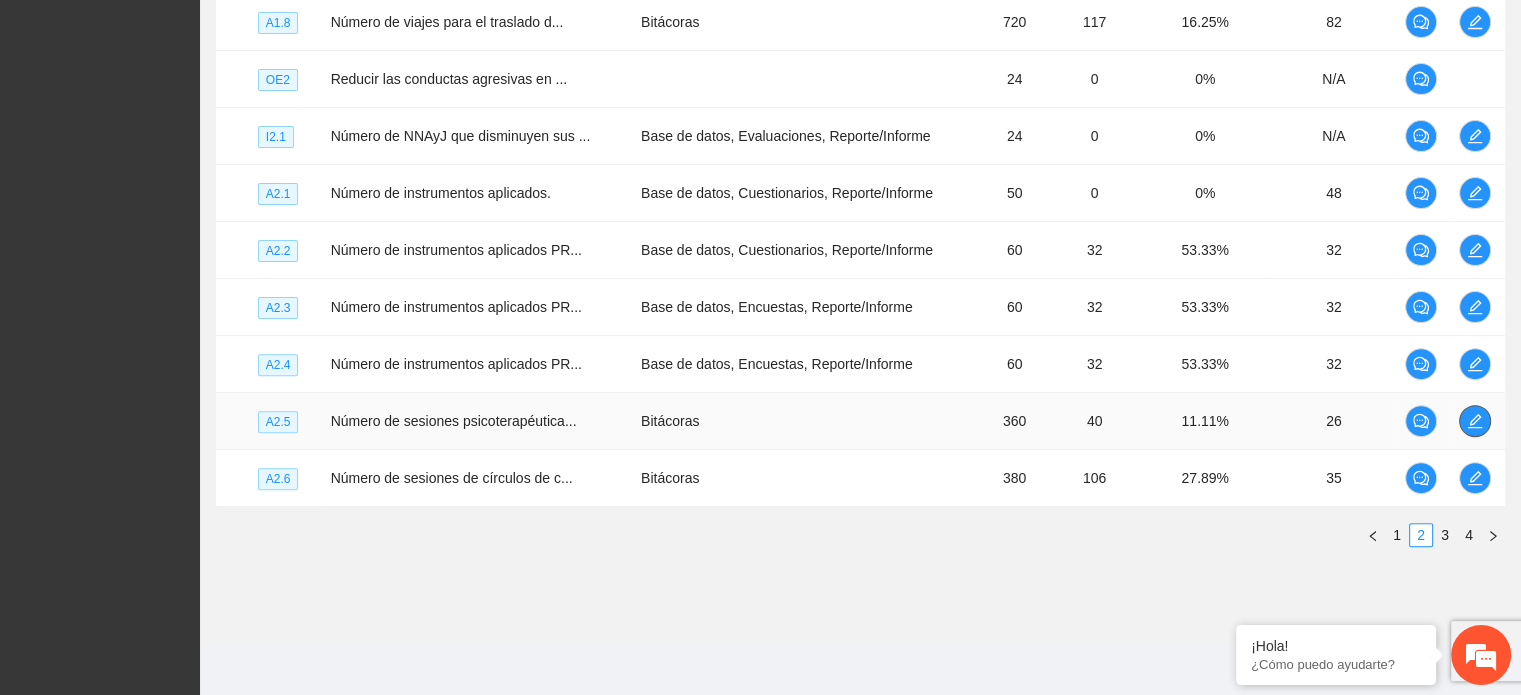 click 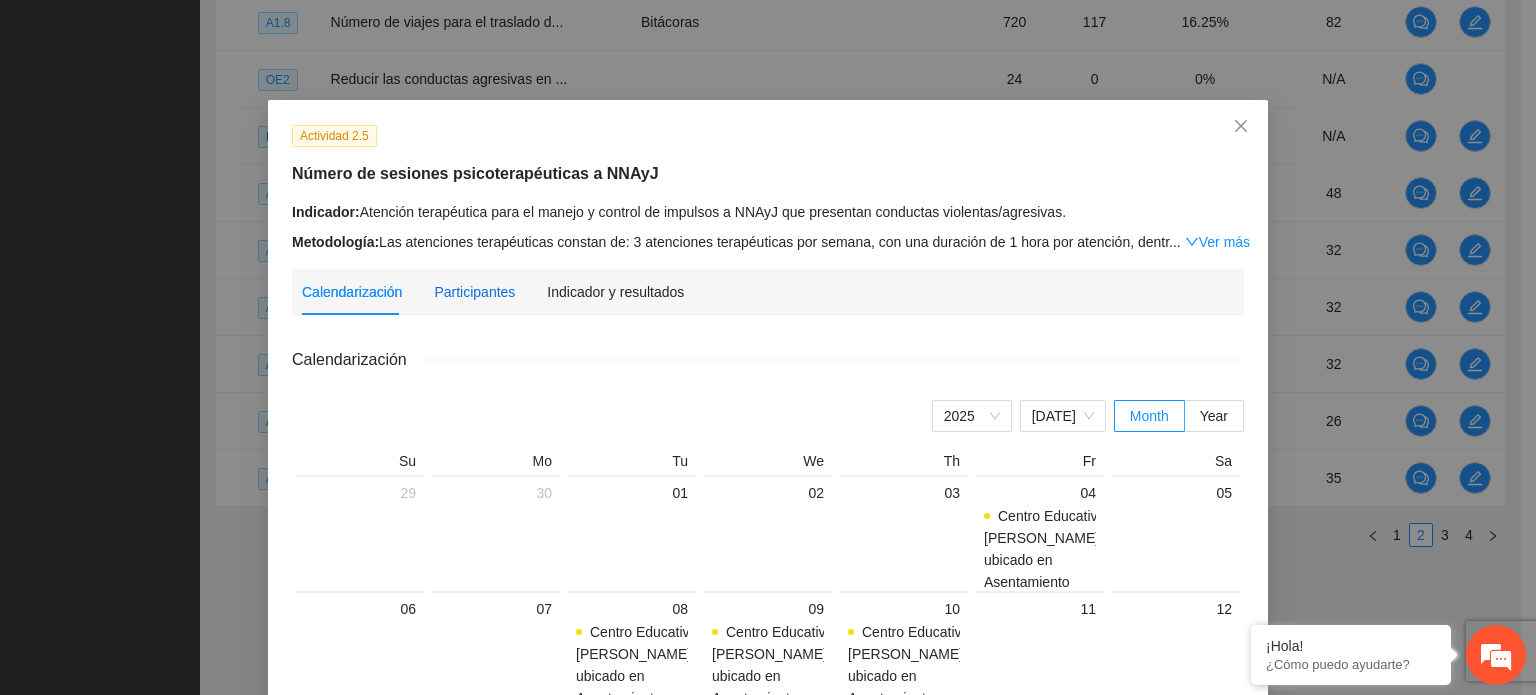 click on "Participantes" at bounding box center (474, 292) 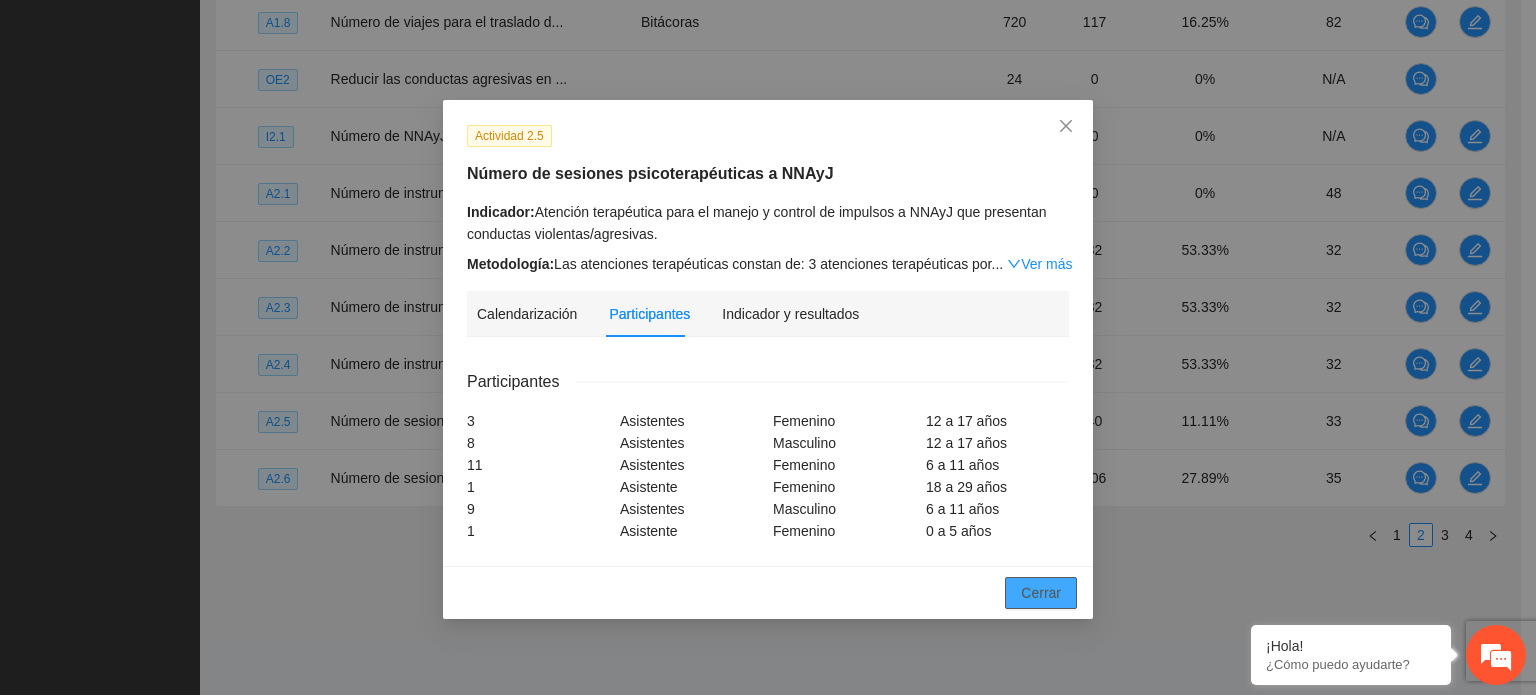 click on "Cerrar" at bounding box center [1041, 593] 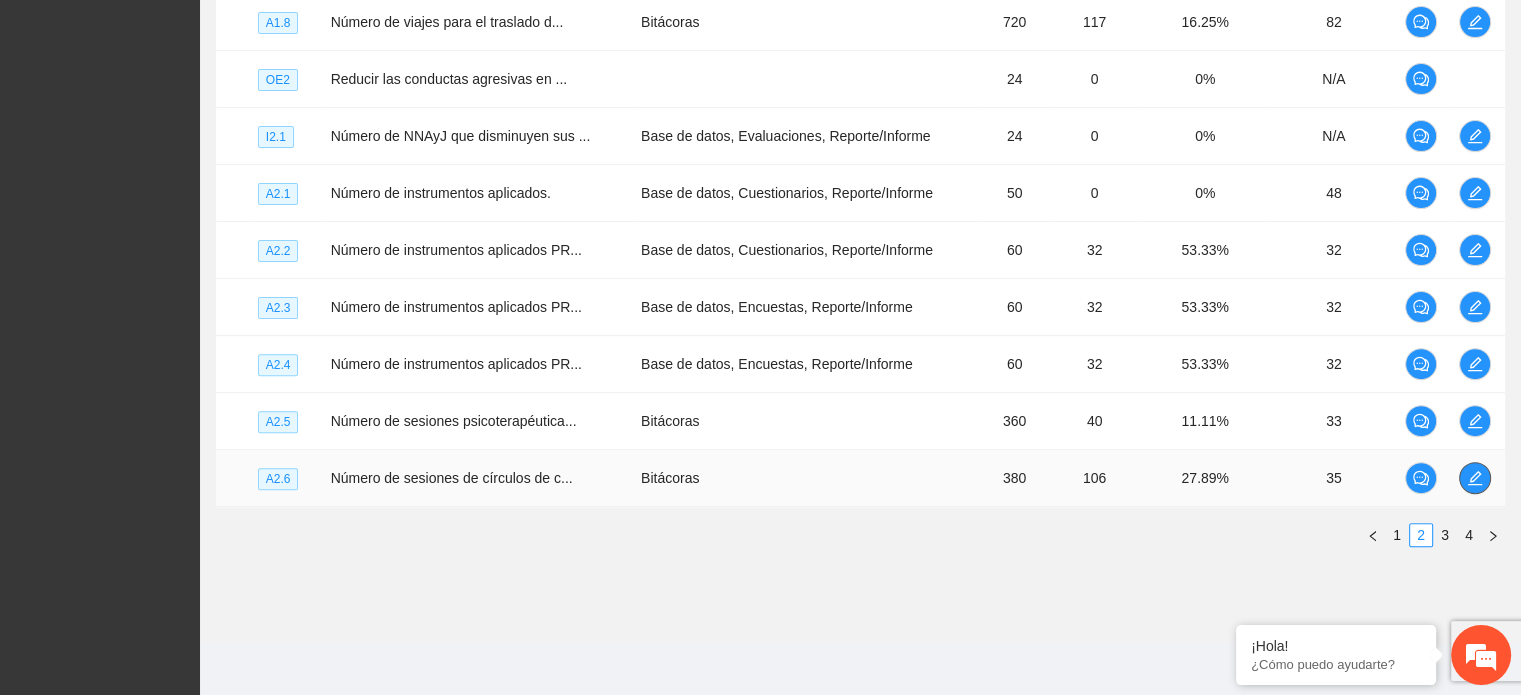click 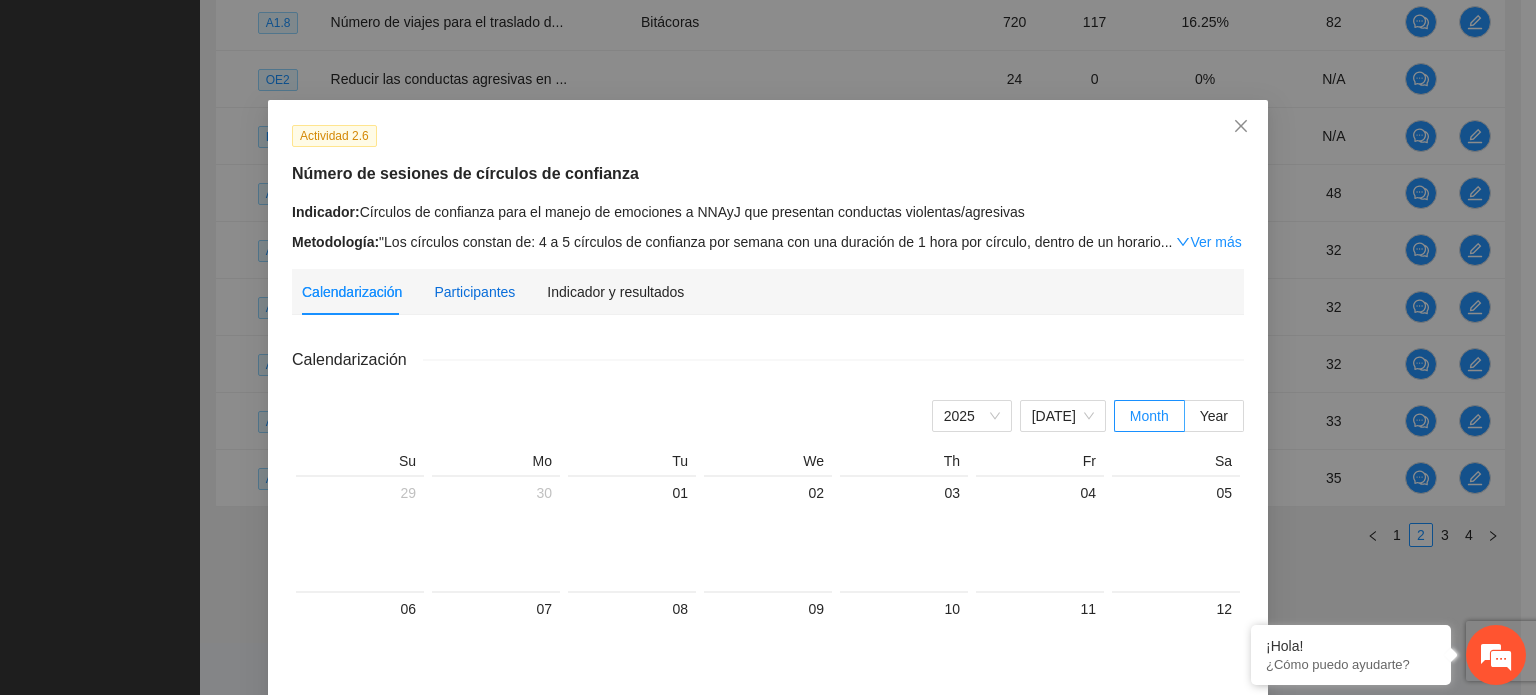 click on "Participantes" at bounding box center (474, 292) 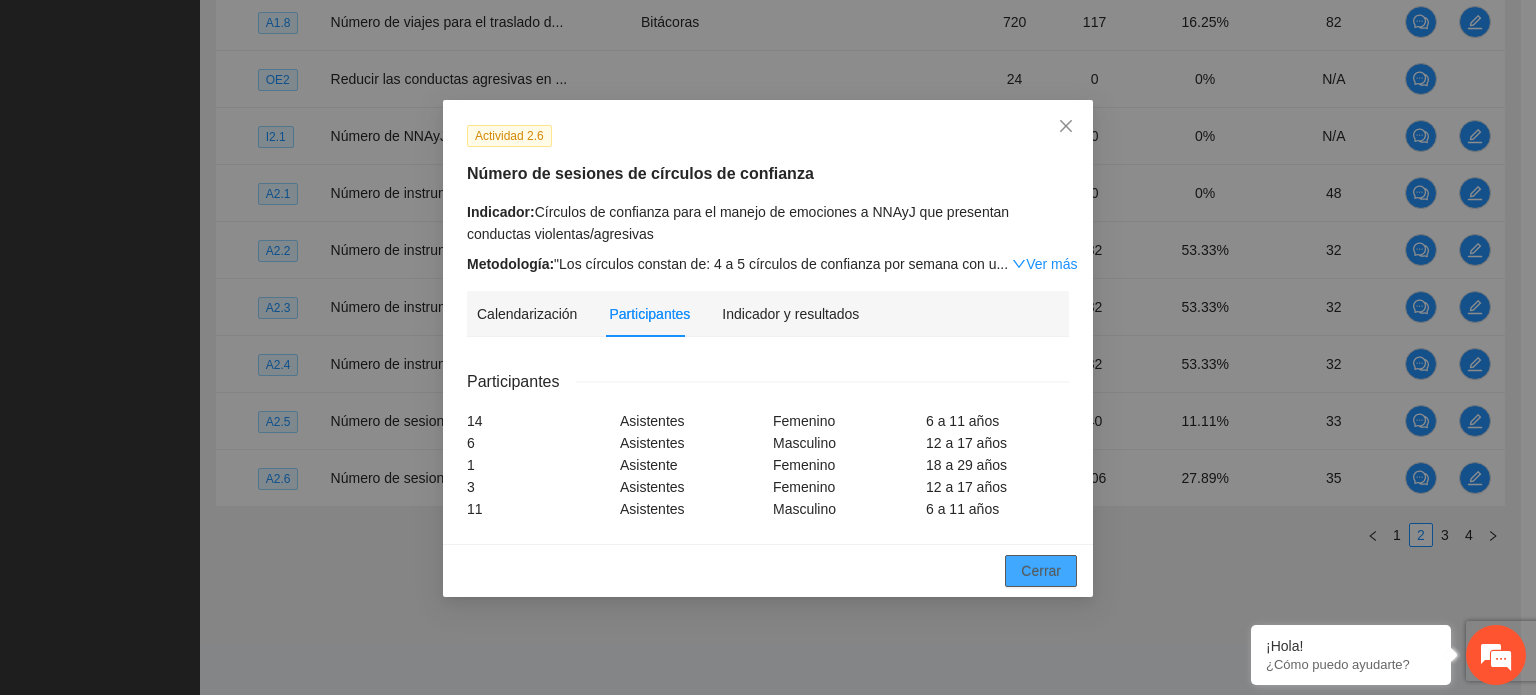 click on "Cerrar" at bounding box center [1041, 571] 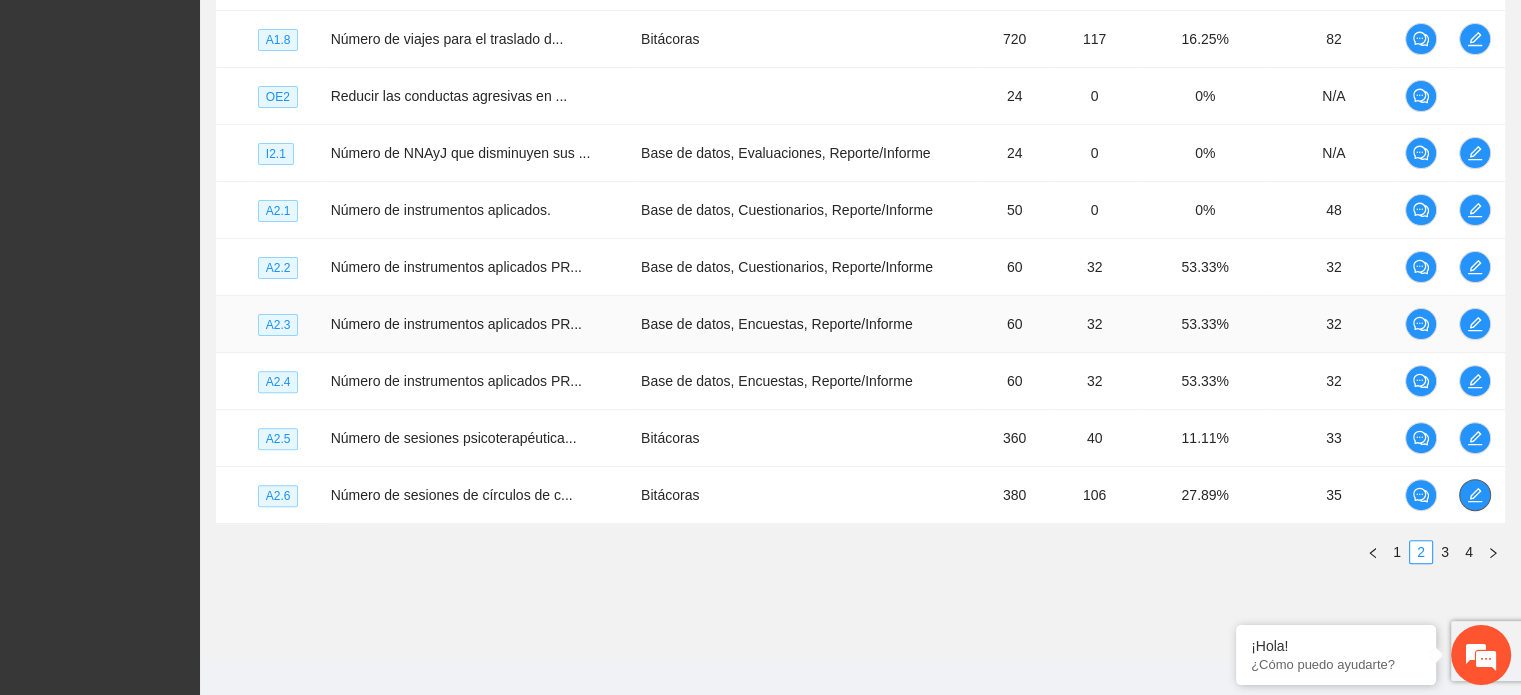 scroll, scrollTop: 608, scrollLeft: 0, axis: vertical 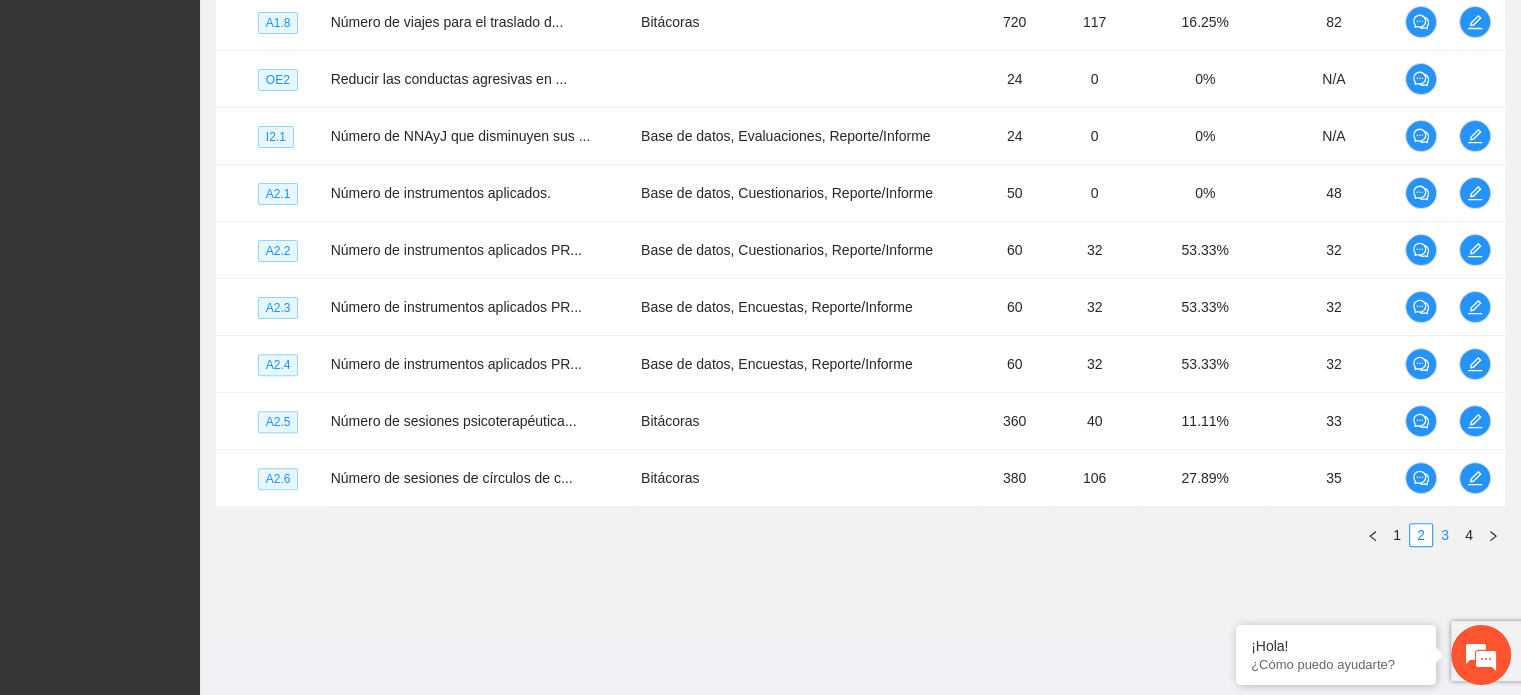 click on "3" at bounding box center [1445, 535] 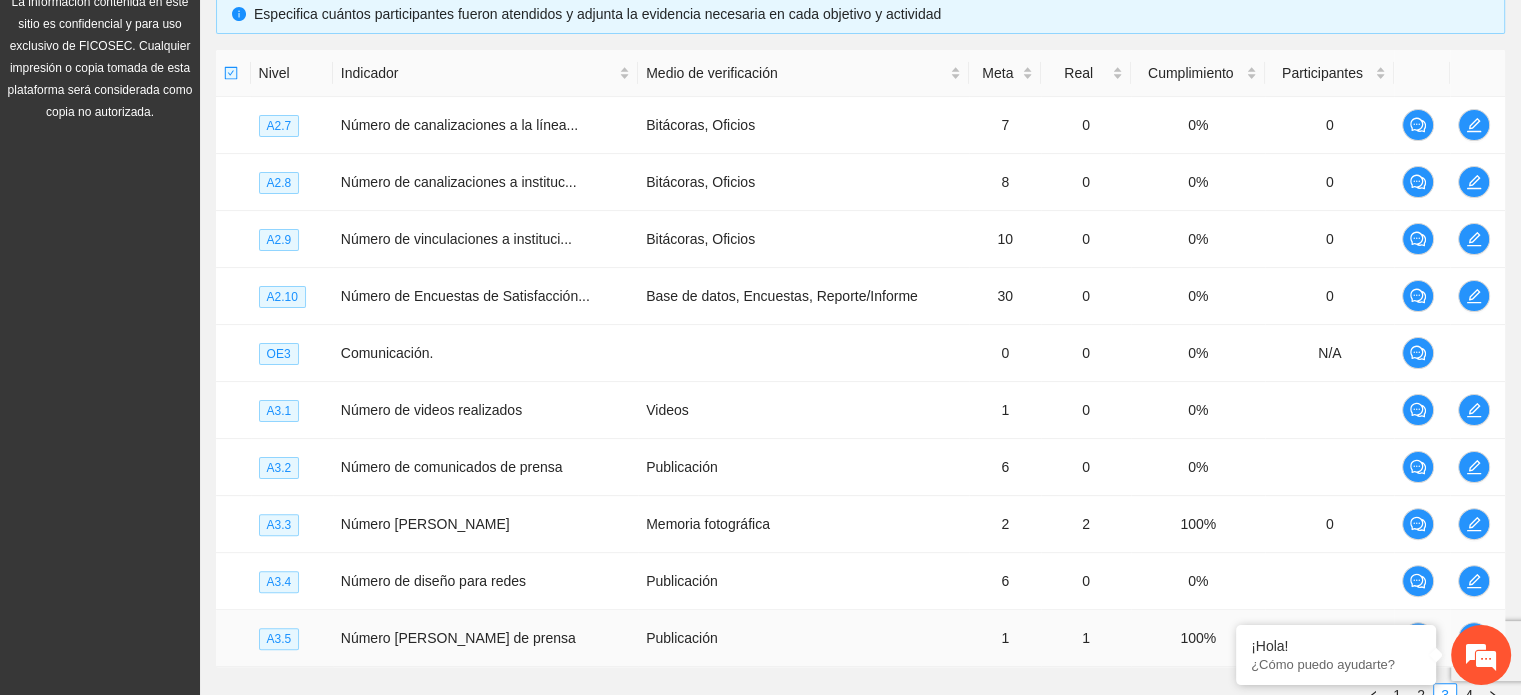 scroll, scrollTop: 408, scrollLeft: 0, axis: vertical 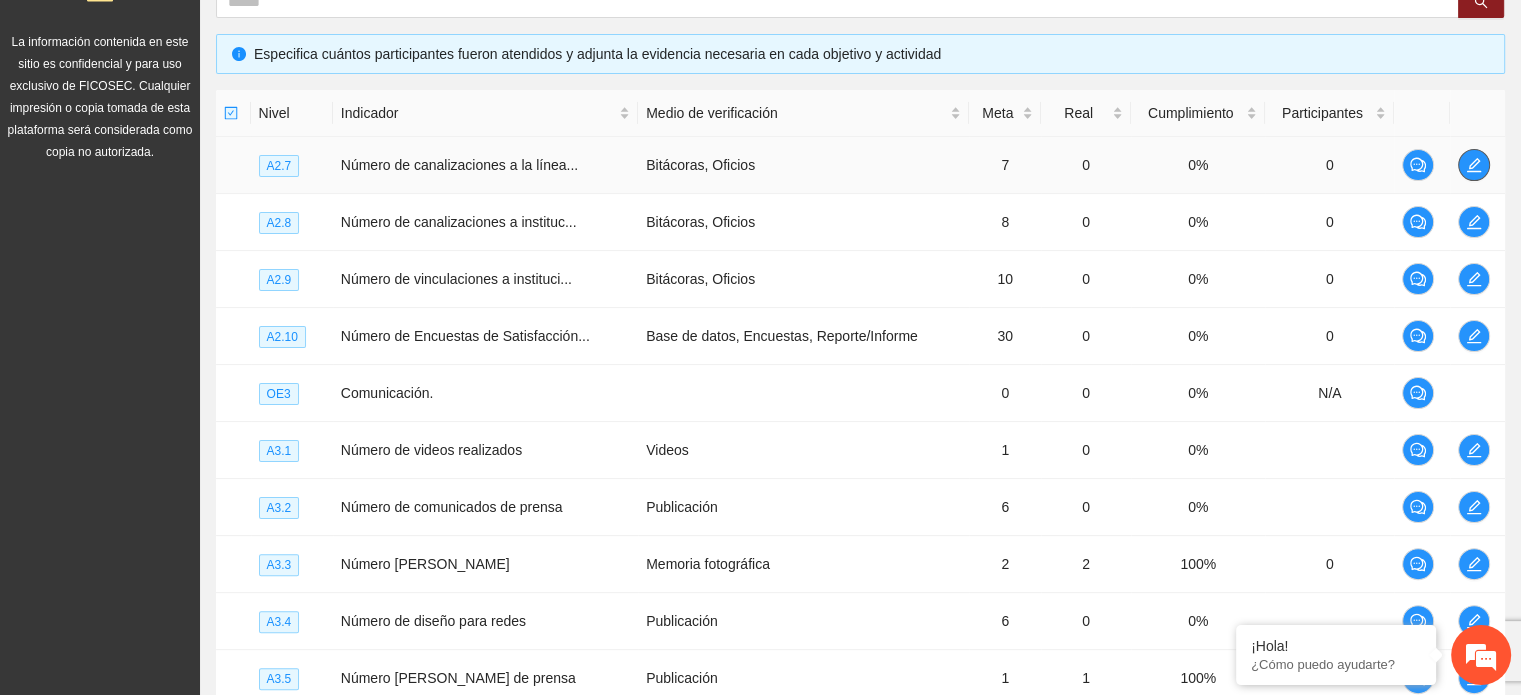 click 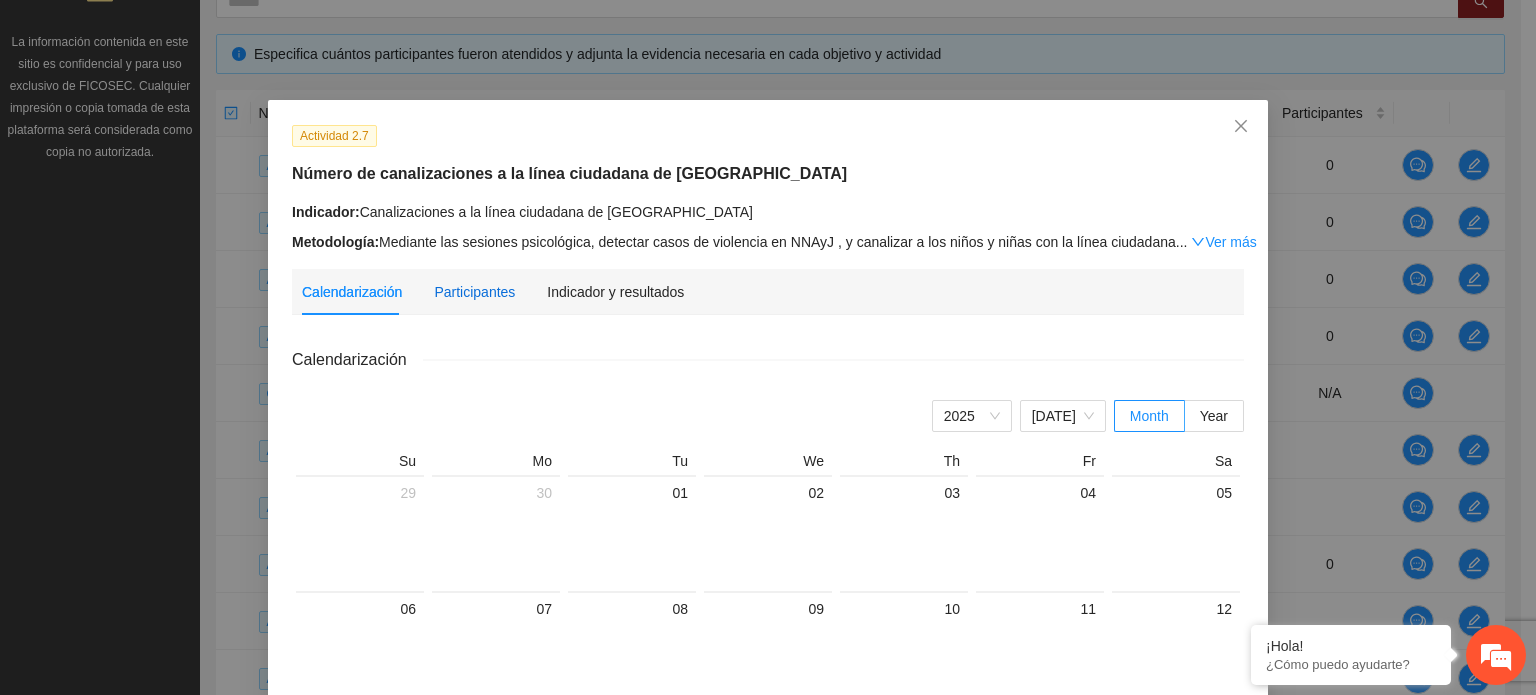 click on "Participantes" at bounding box center (474, 292) 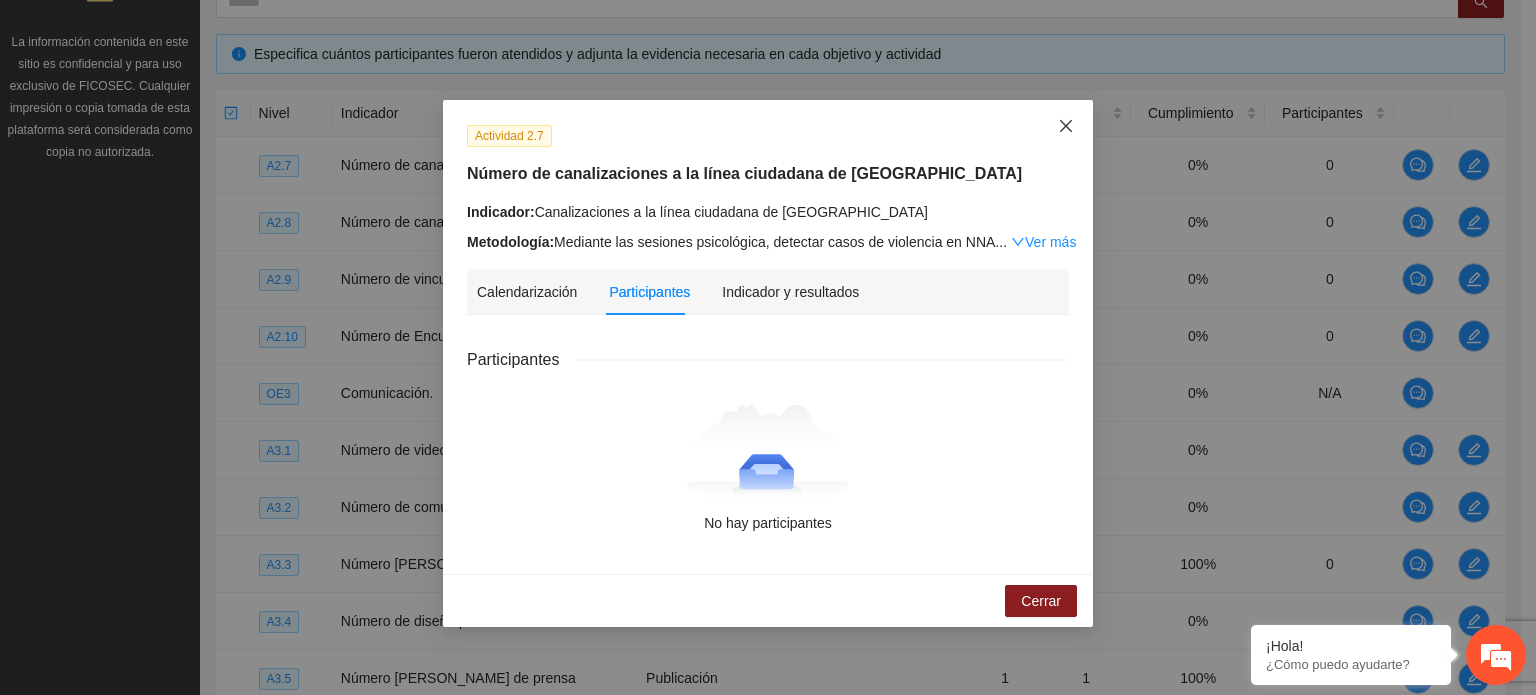 click 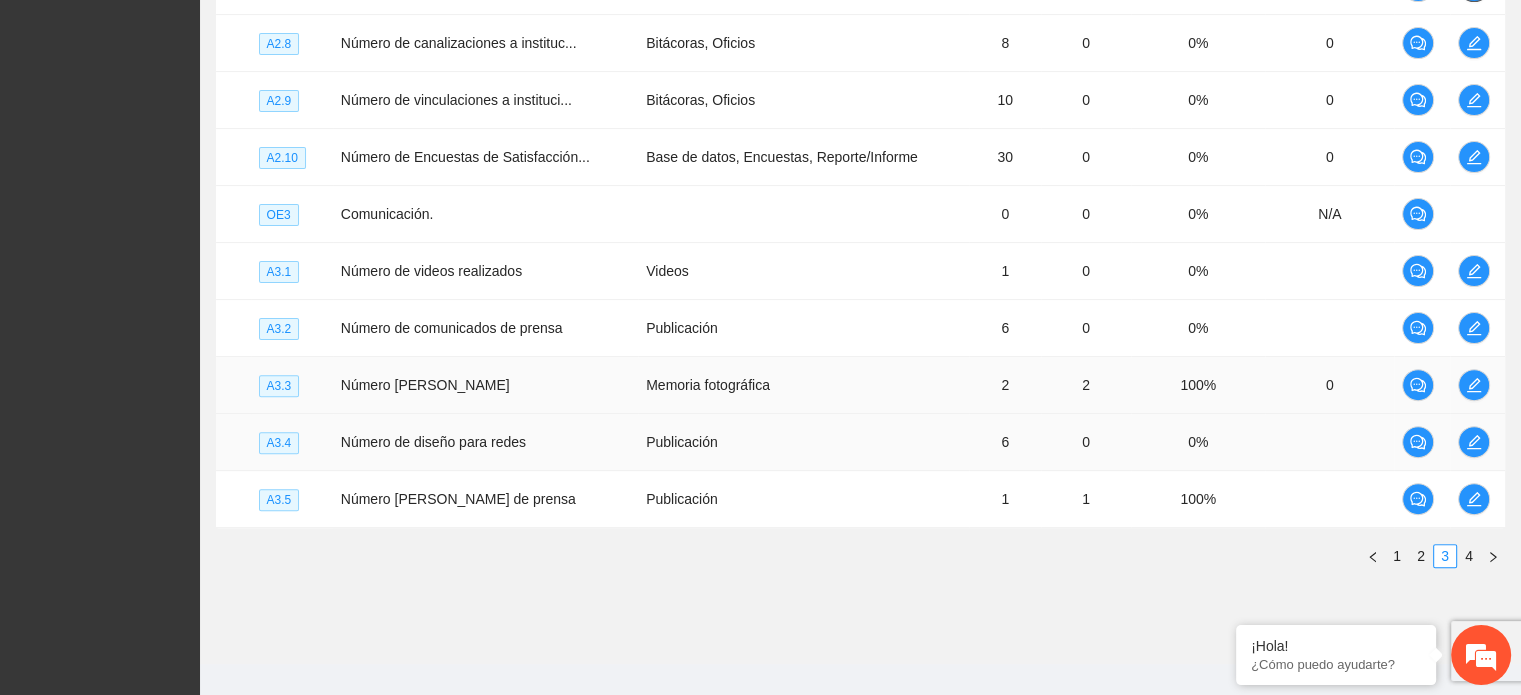scroll, scrollTop: 608, scrollLeft: 0, axis: vertical 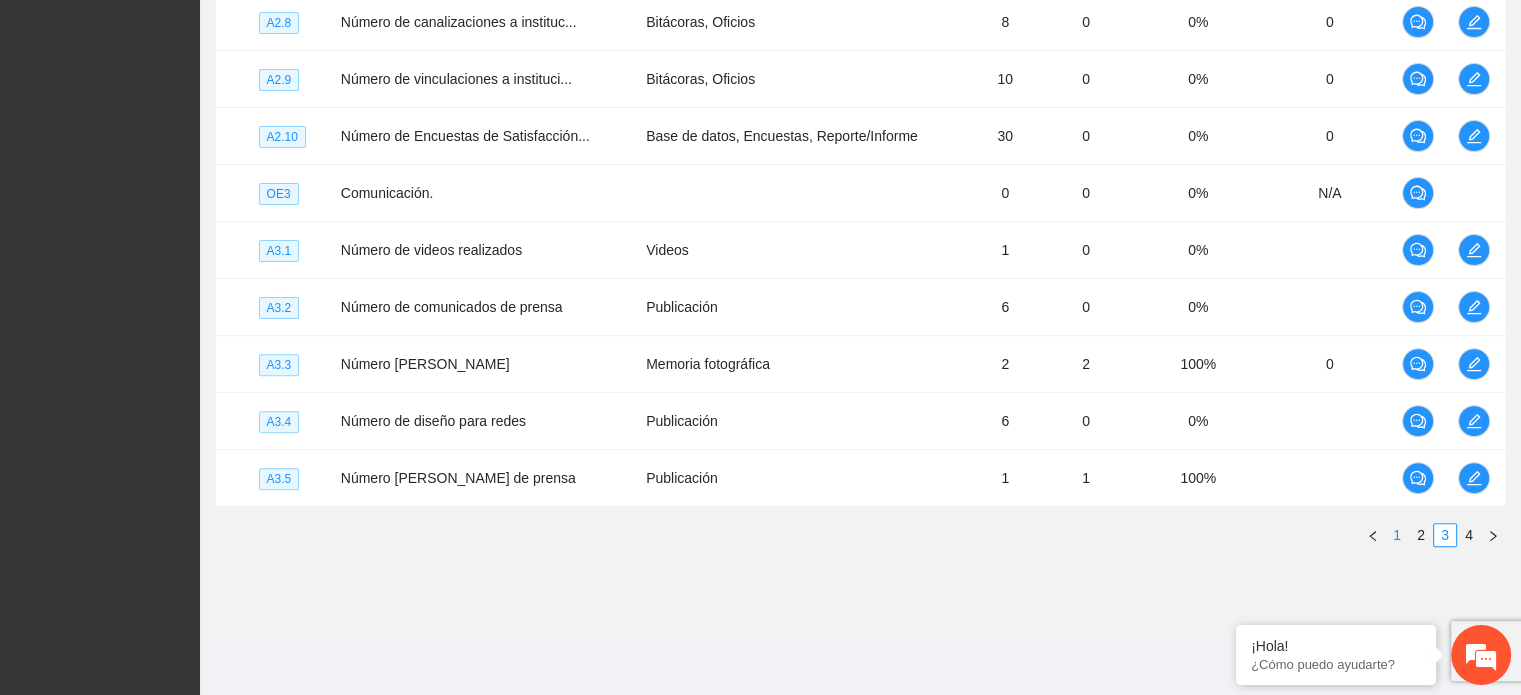 click on "1" at bounding box center (1397, 535) 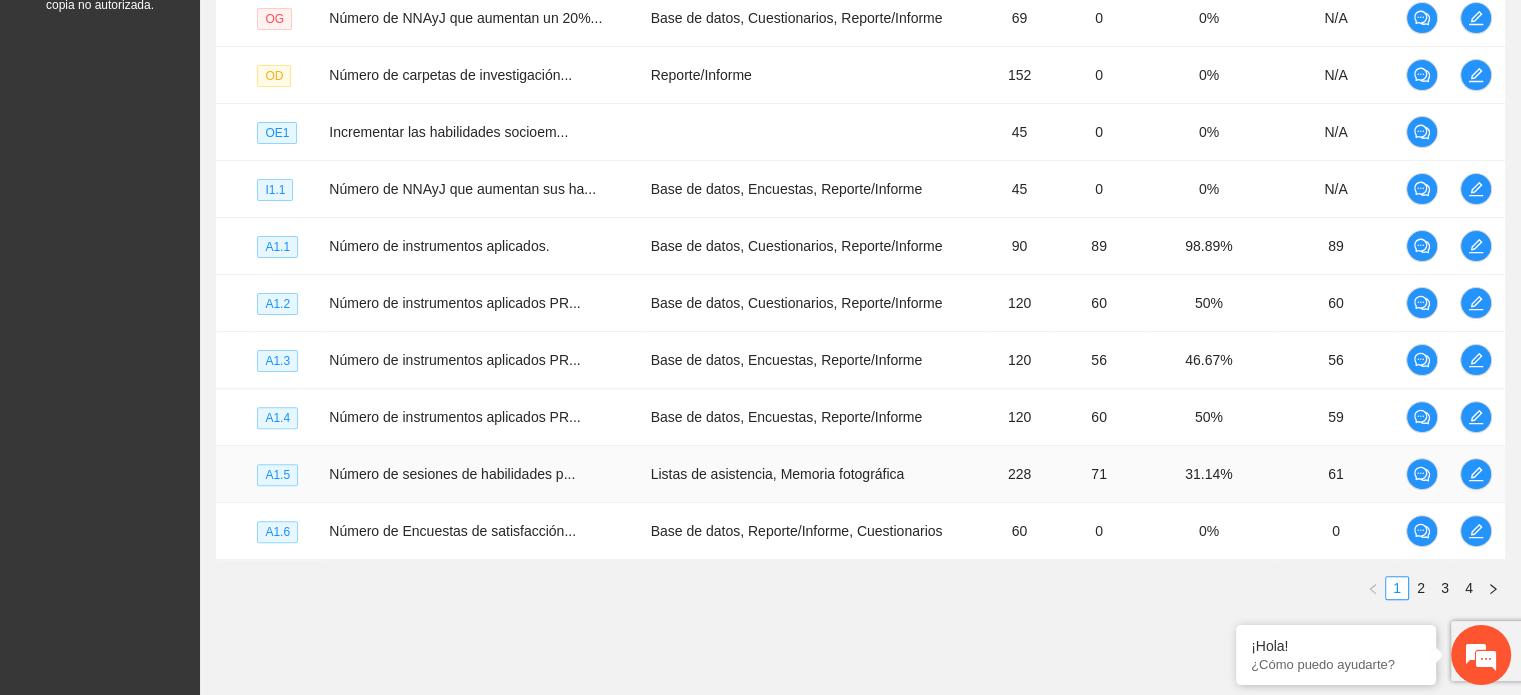 scroll, scrollTop: 508, scrollLeft: 0, axis: vertical 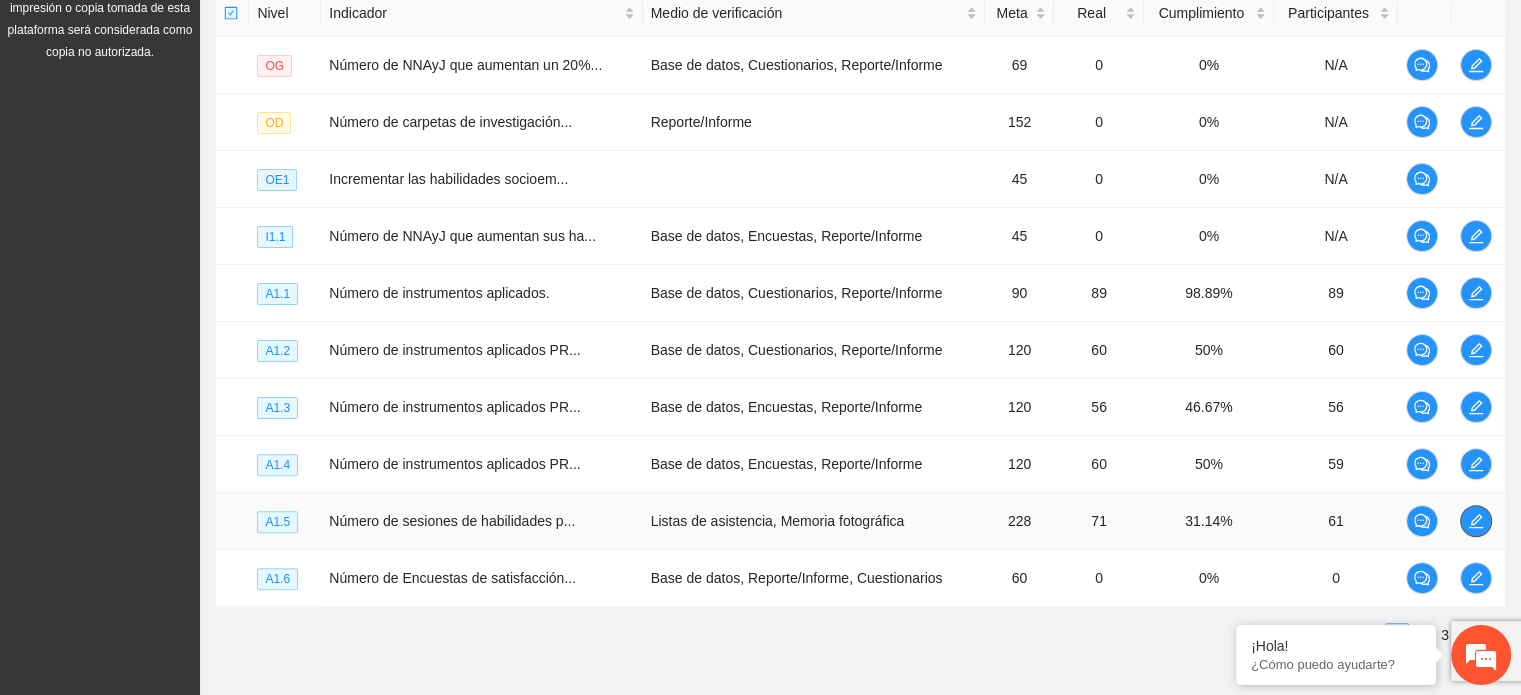 click 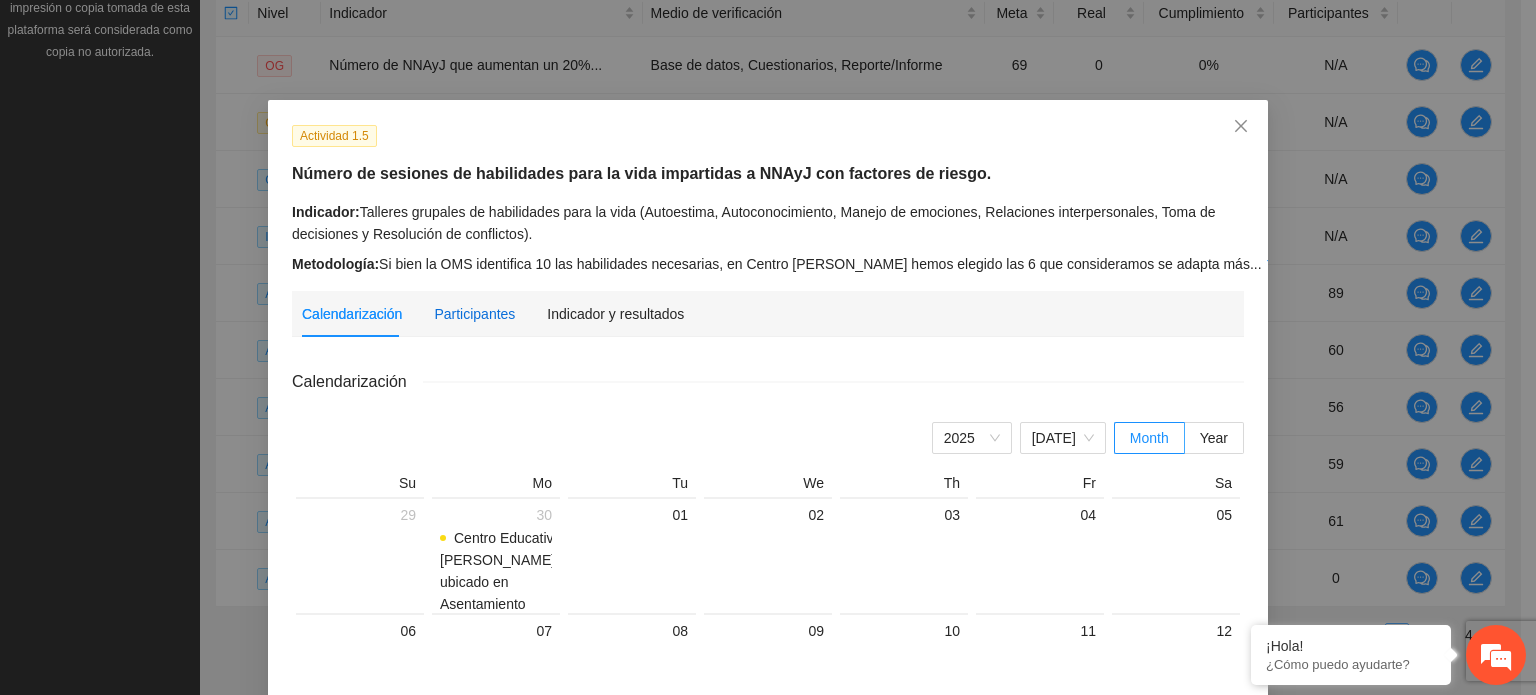 click on "Participantes" at bounding box center [474, 314] 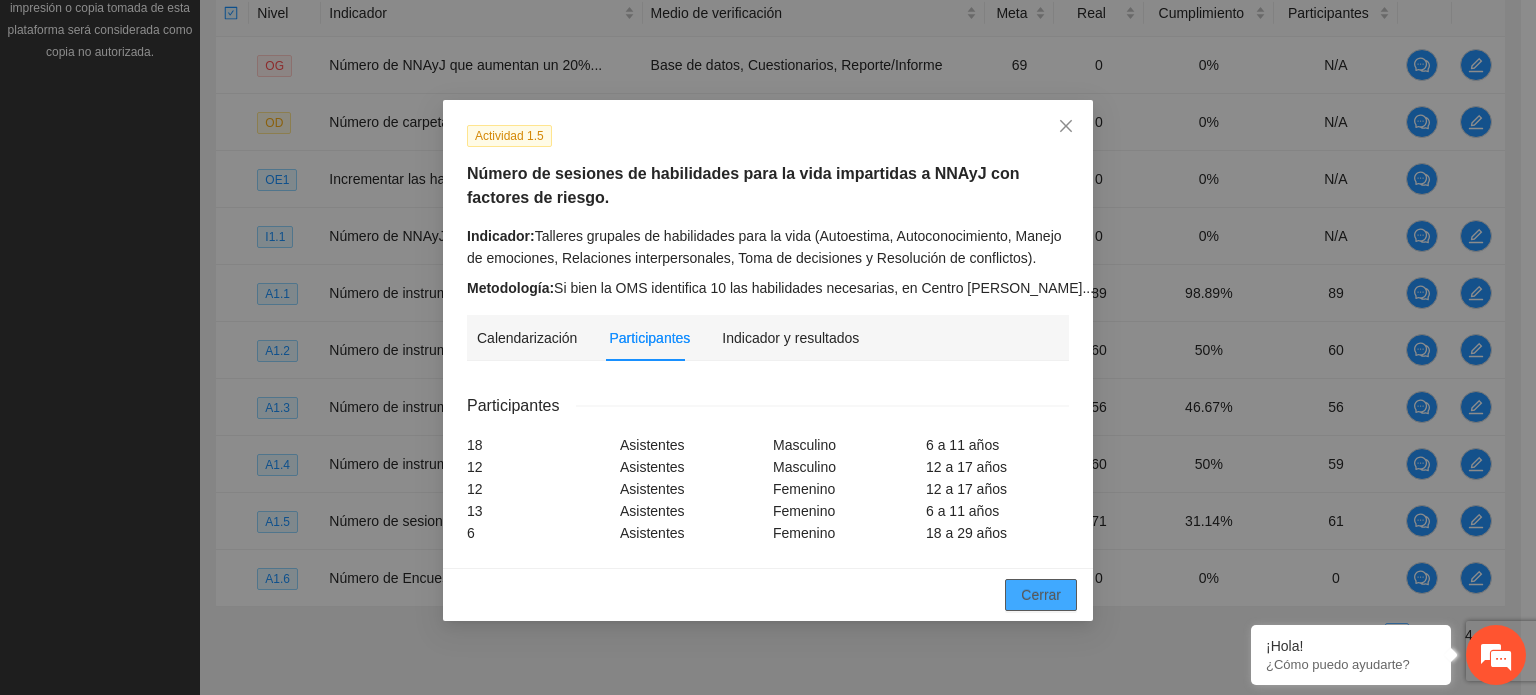 click on "Cerrar" at bounding box center [1041, 595] 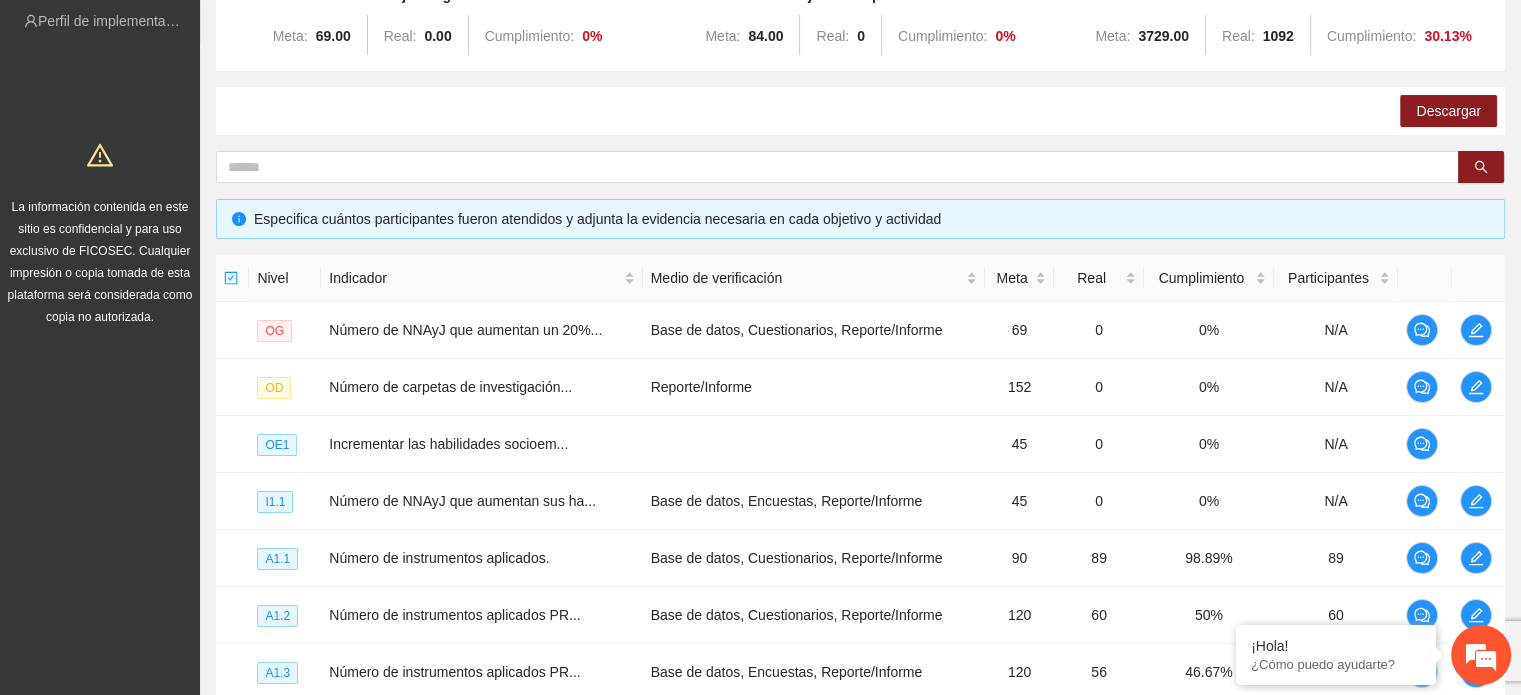 scroll, scrollTop: 8, scrollLeft: 0, axis: vertical 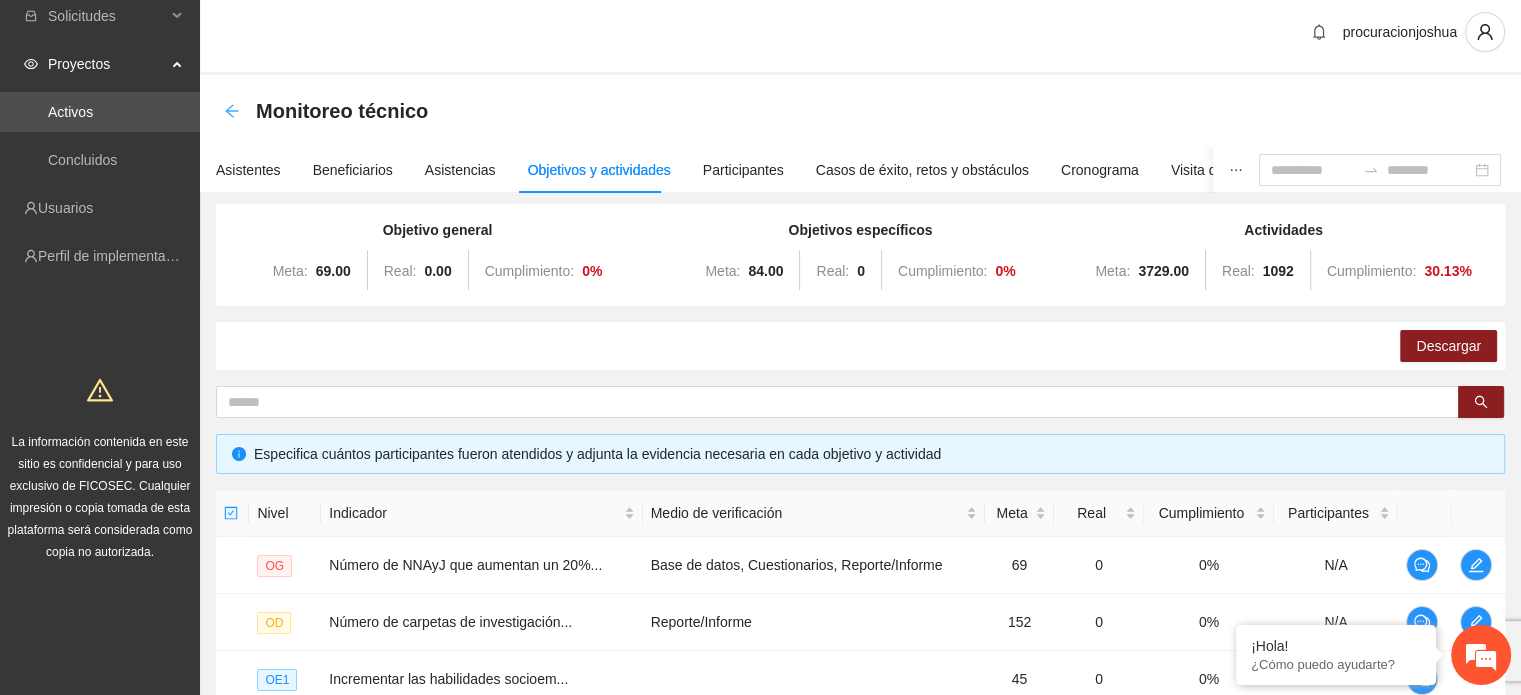 click 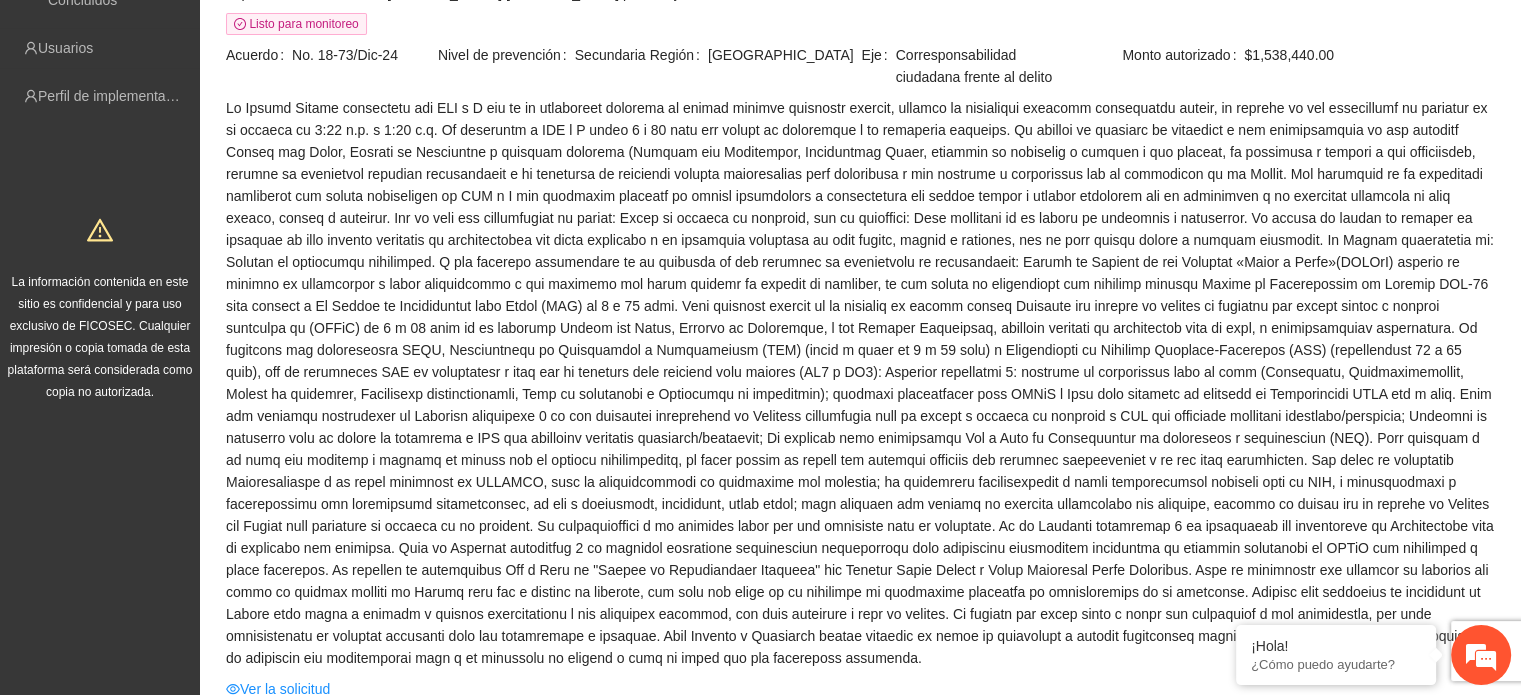 scroll, scrollTop: 0, scrollLeft: 0, axis: both 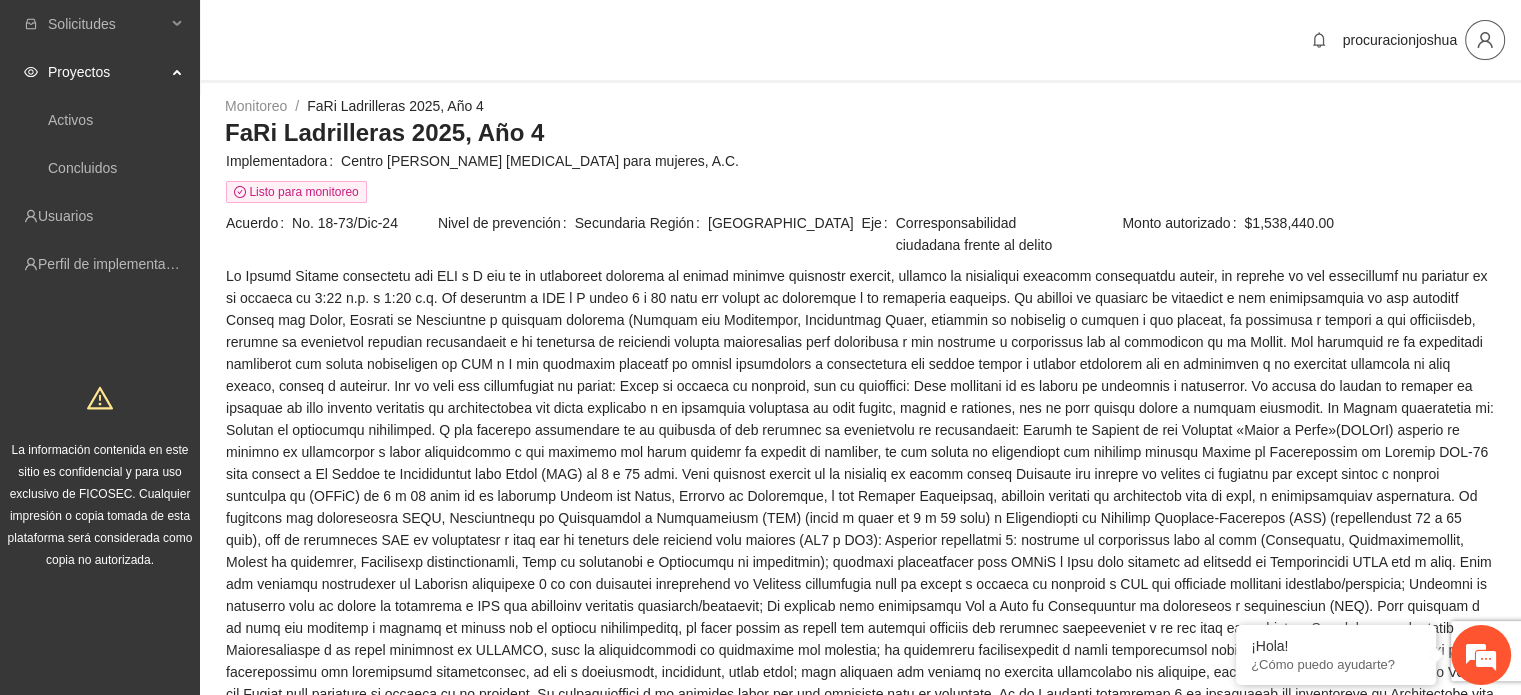 click 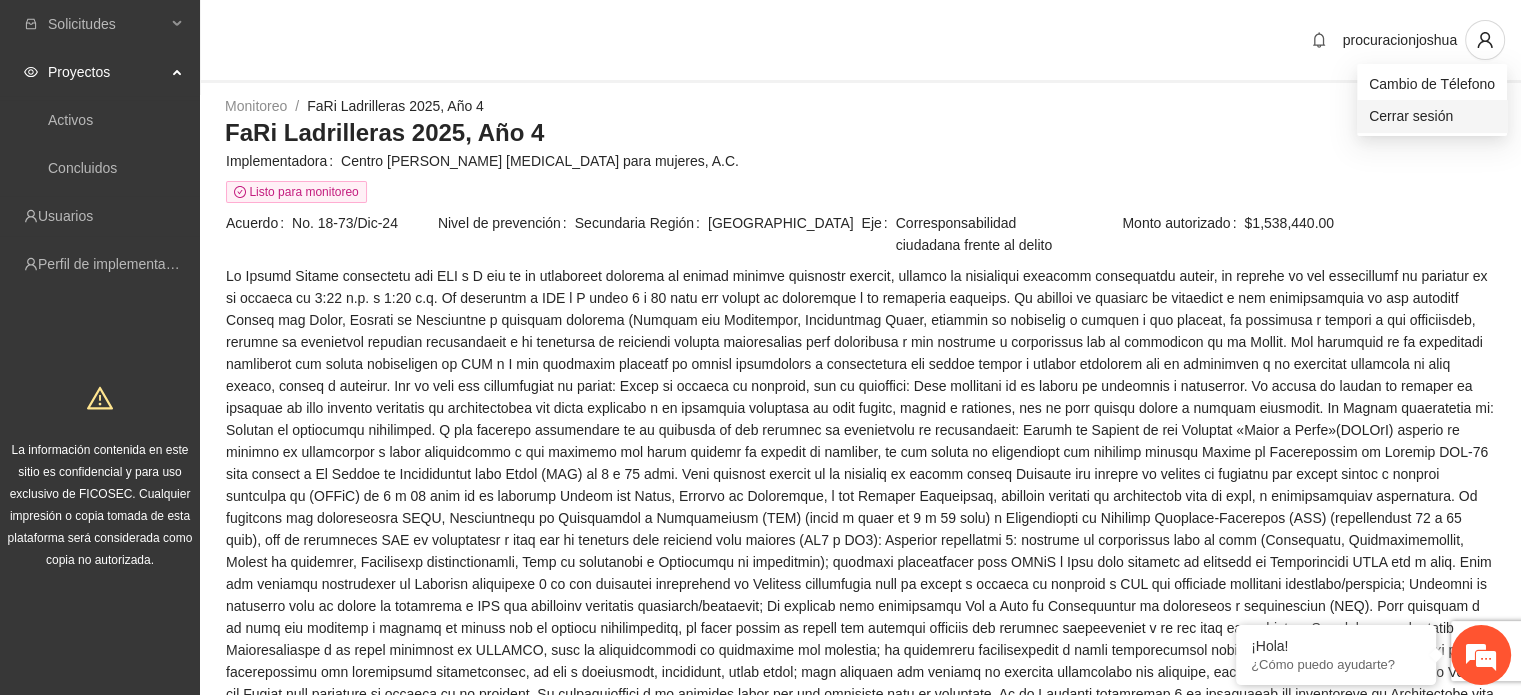 click on "Cerrar sesión" at bounding box center [1432, 116] 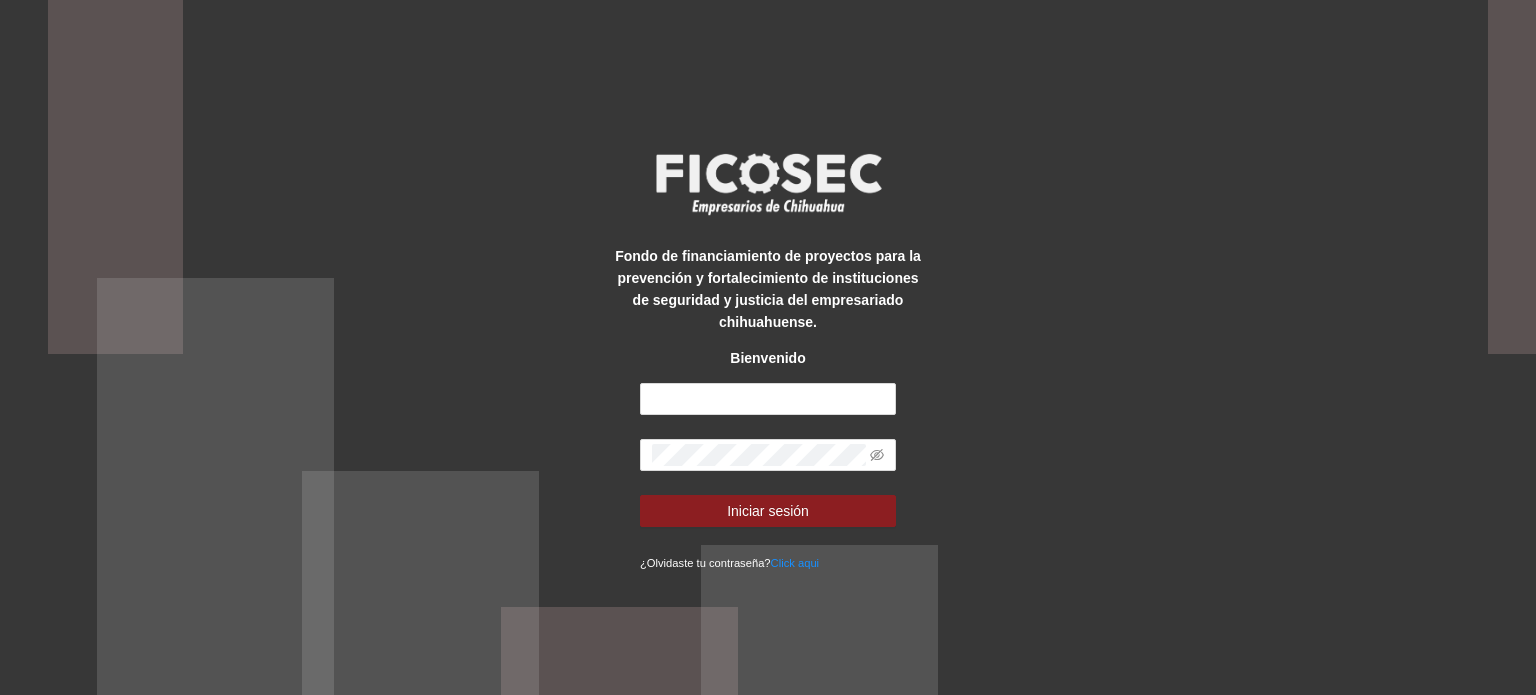 scroll, scrollTop: 0, scrollLeft: 0, axis: both 